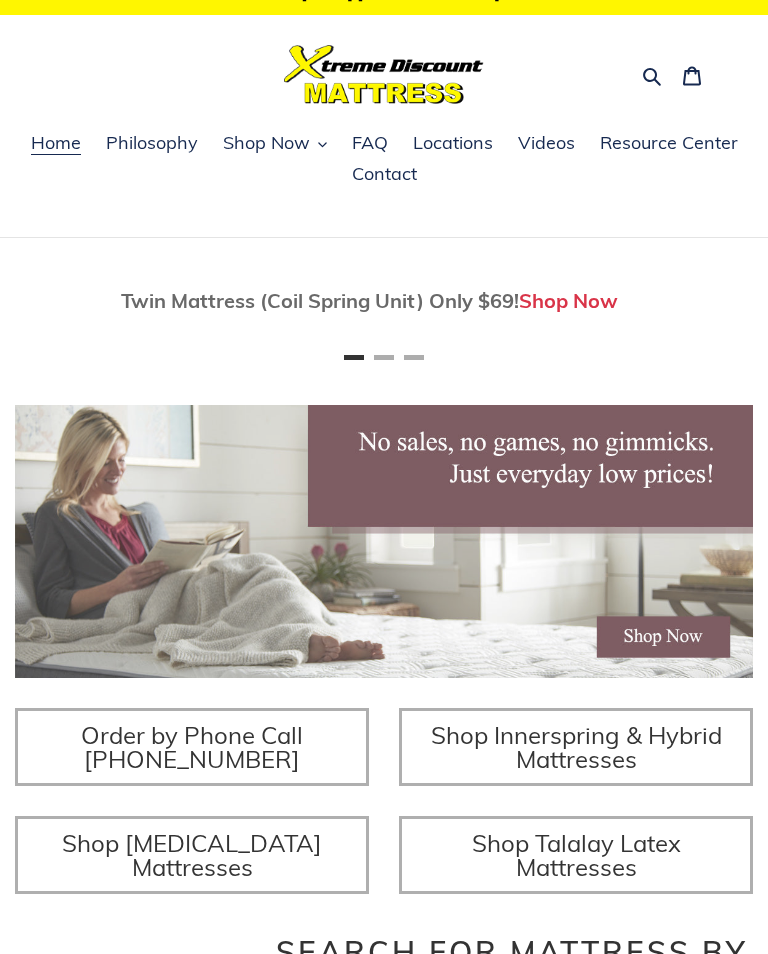 scroll, scrollTop: 21, scrollLeft: 0, axis: vertical 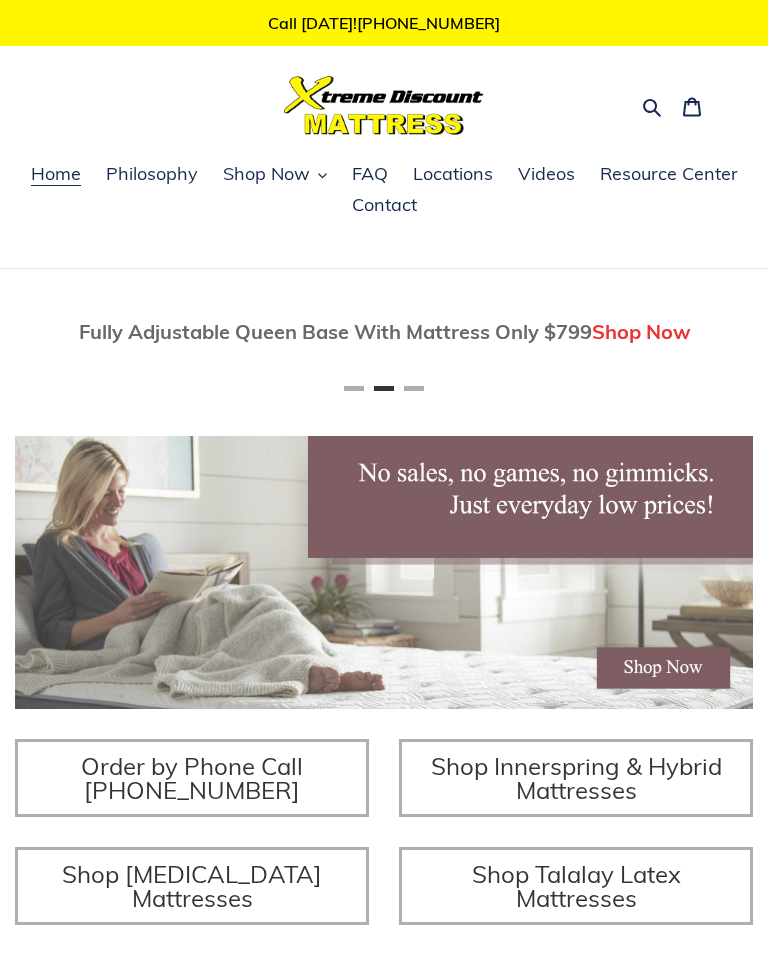 click on "Shop Now" at bounding box center (266, 174) 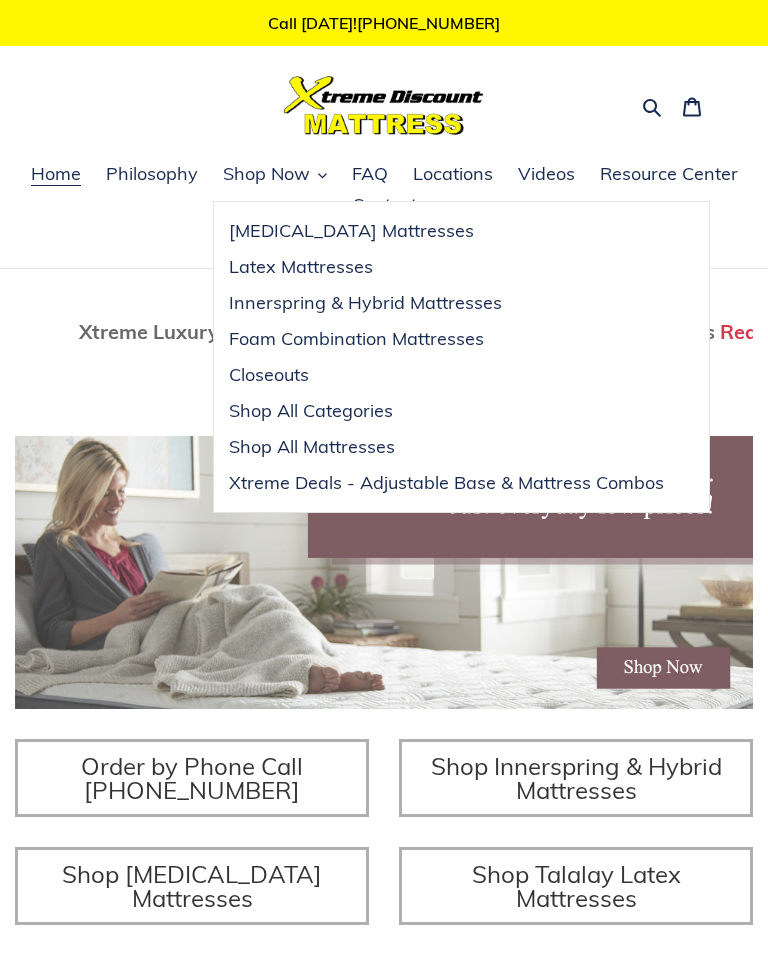 scroll, scrollTop: 0, scrollLeft: 1476, axis: horizontal 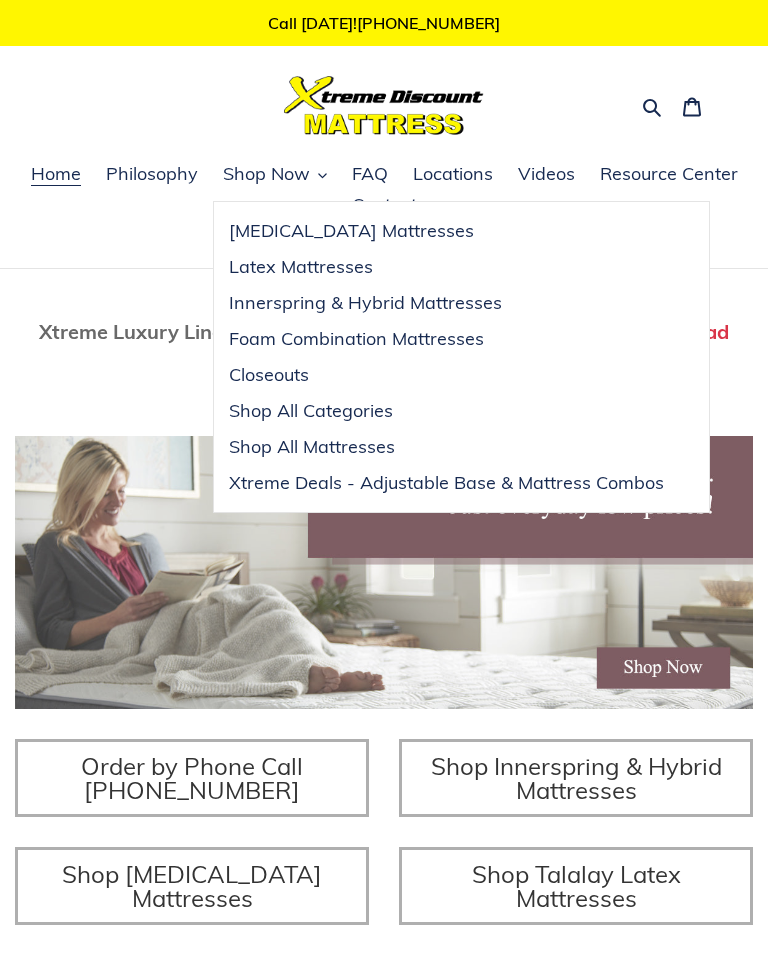 click on "Shop All Mattresses" at bounding box center (312, 447) 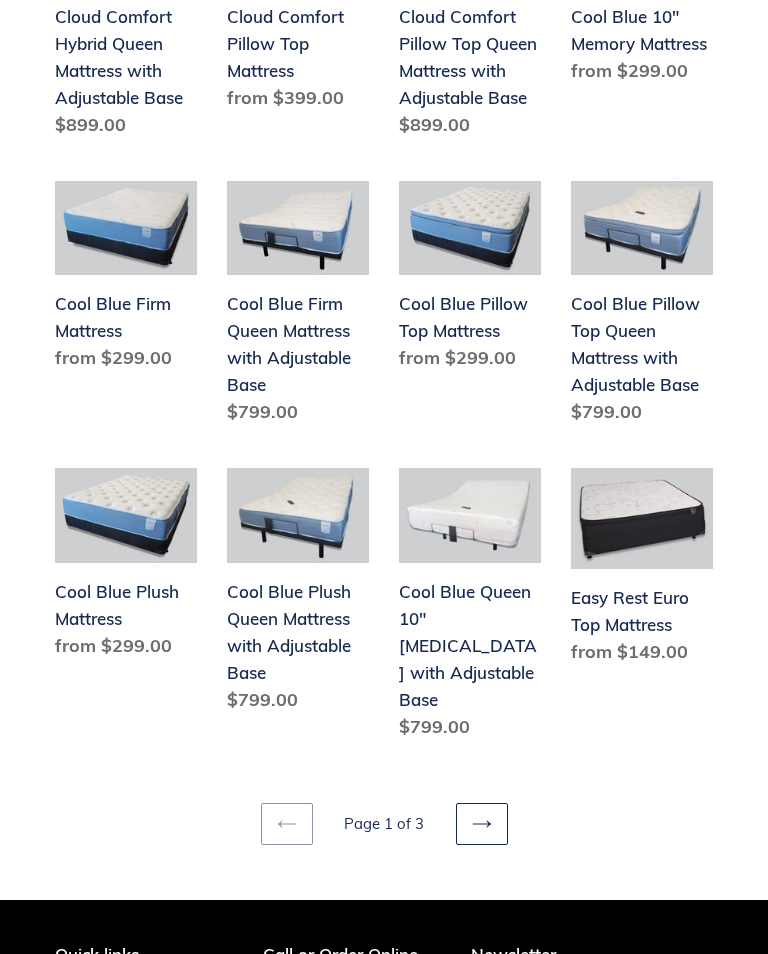 scroll, scrollTop: 2078, scrollLeft: 0, axis: vertical 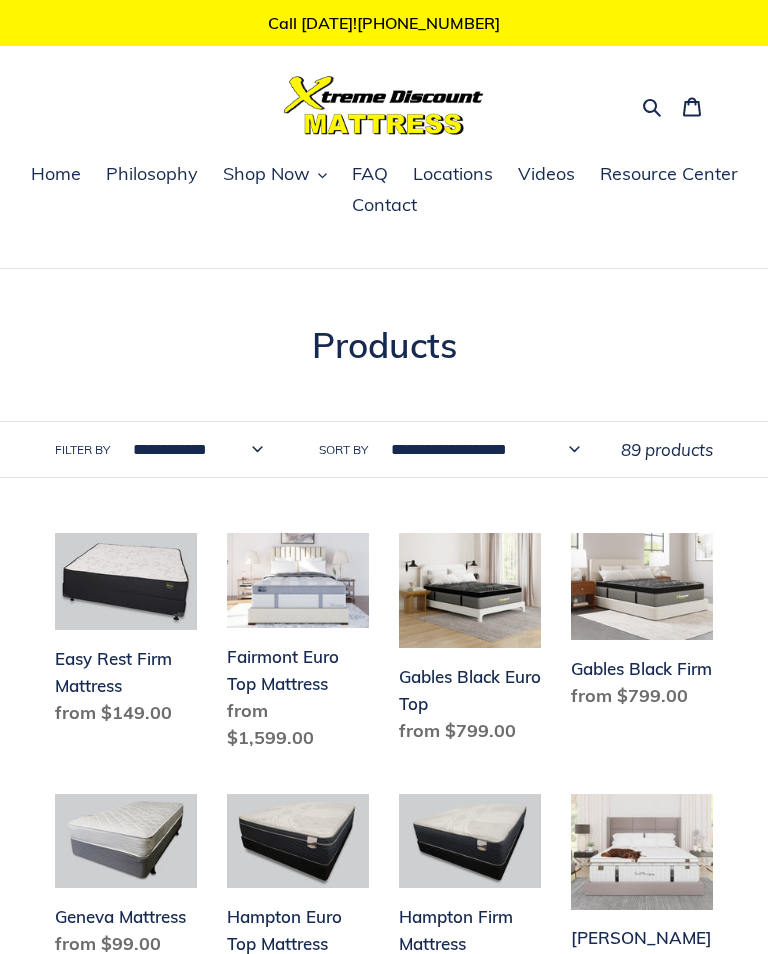click on "Filter by" at bounding box center [82, 450] 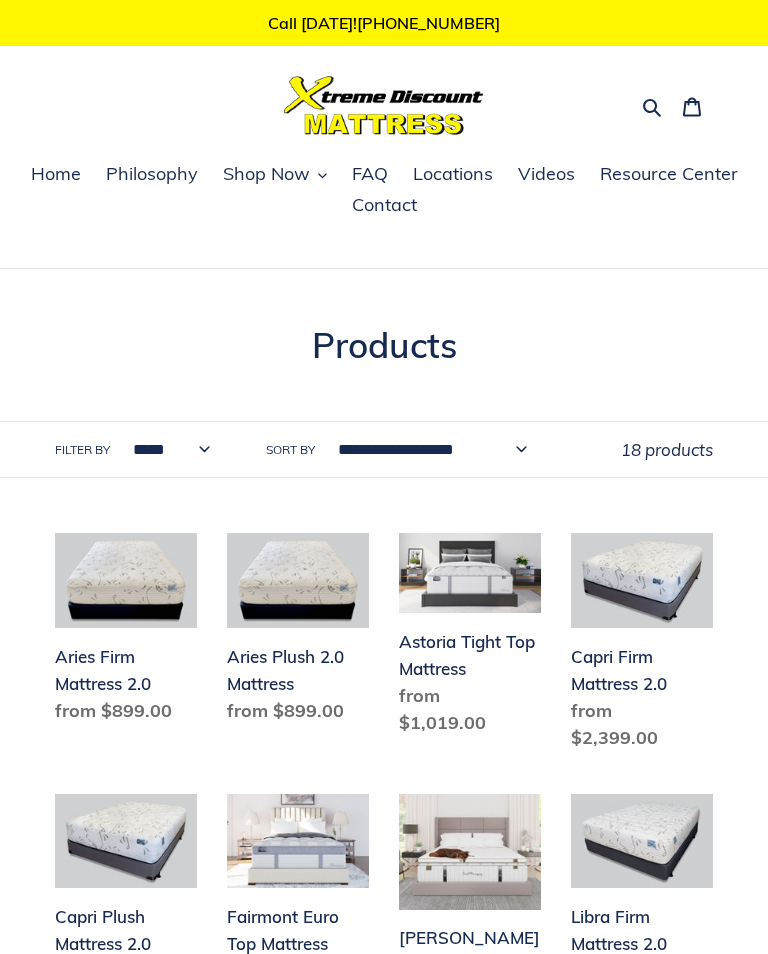 scroll, scrollTop: 0, scrollLeft: 0, axis: both 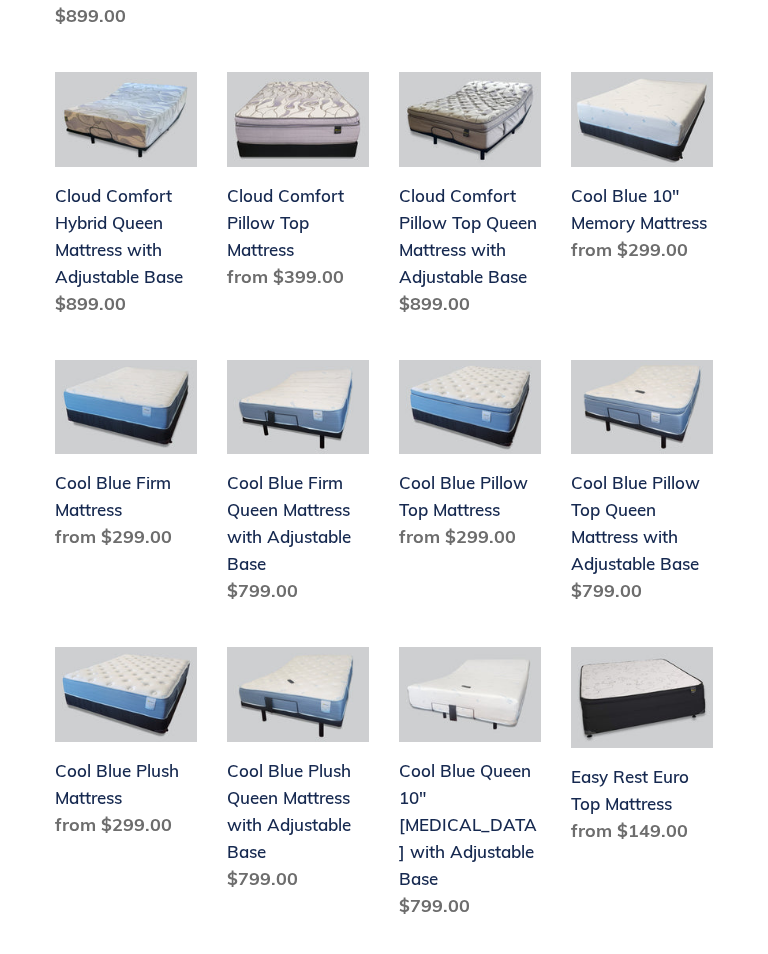 click on "Cool Blue Plush Mattress" at bounding box center [126, 746] 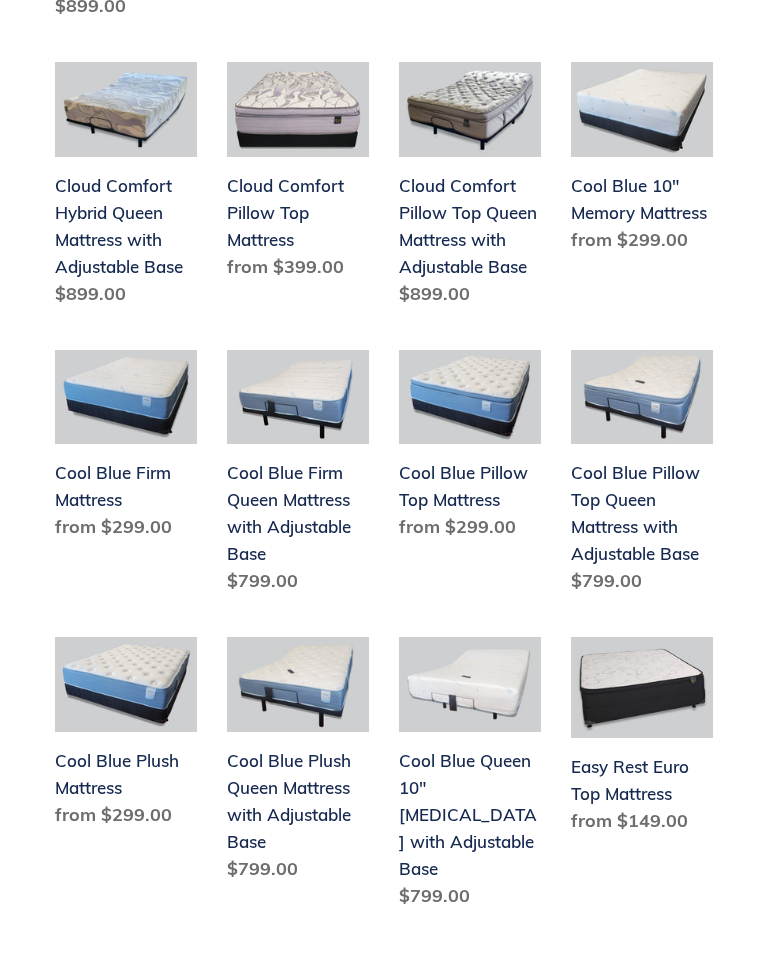 scroll, scrollTop: 1910, scrollLeft: 0, axis: vertical 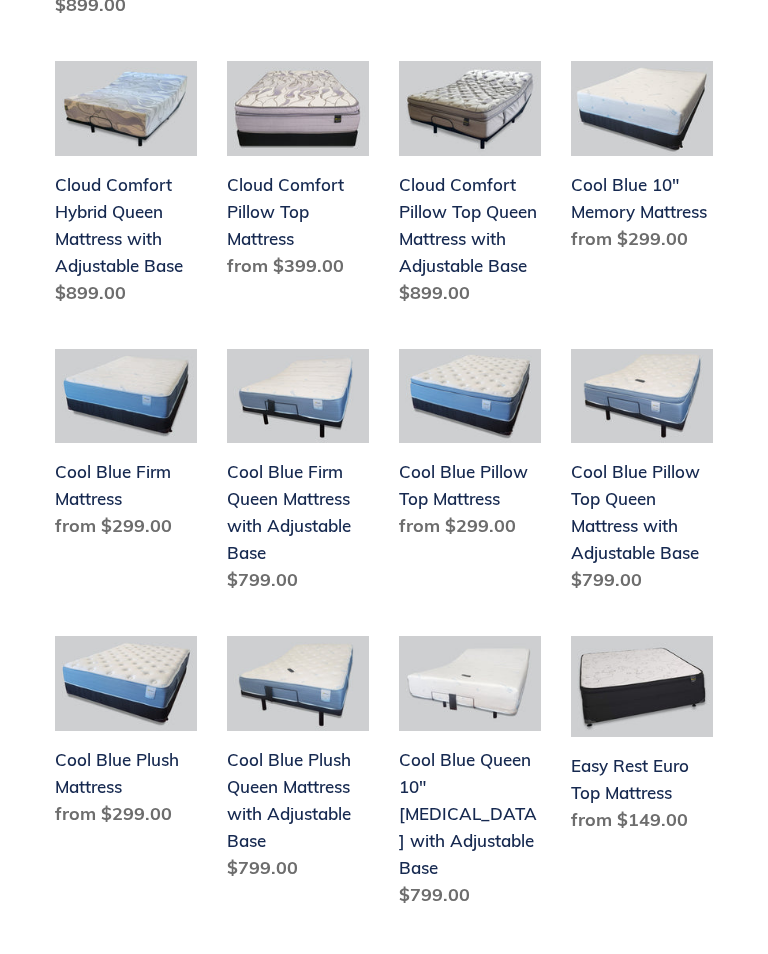 click on "Next page" at bounding box center [482, 992] 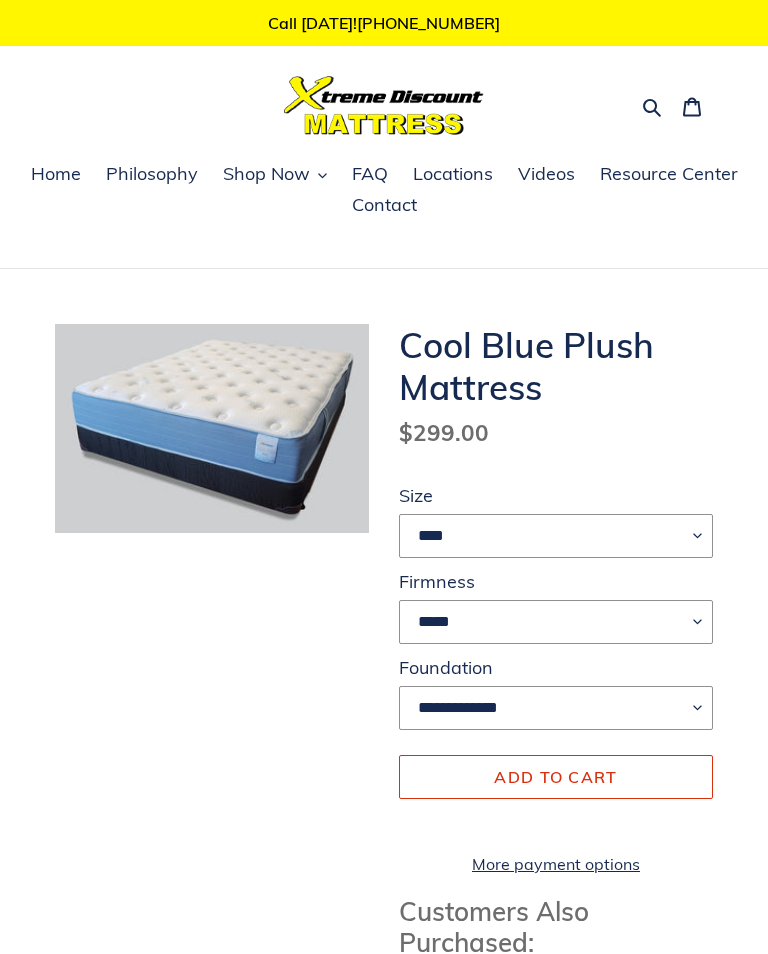 scroll, scrollTop: 0, scrollLeft: 0, axis: both 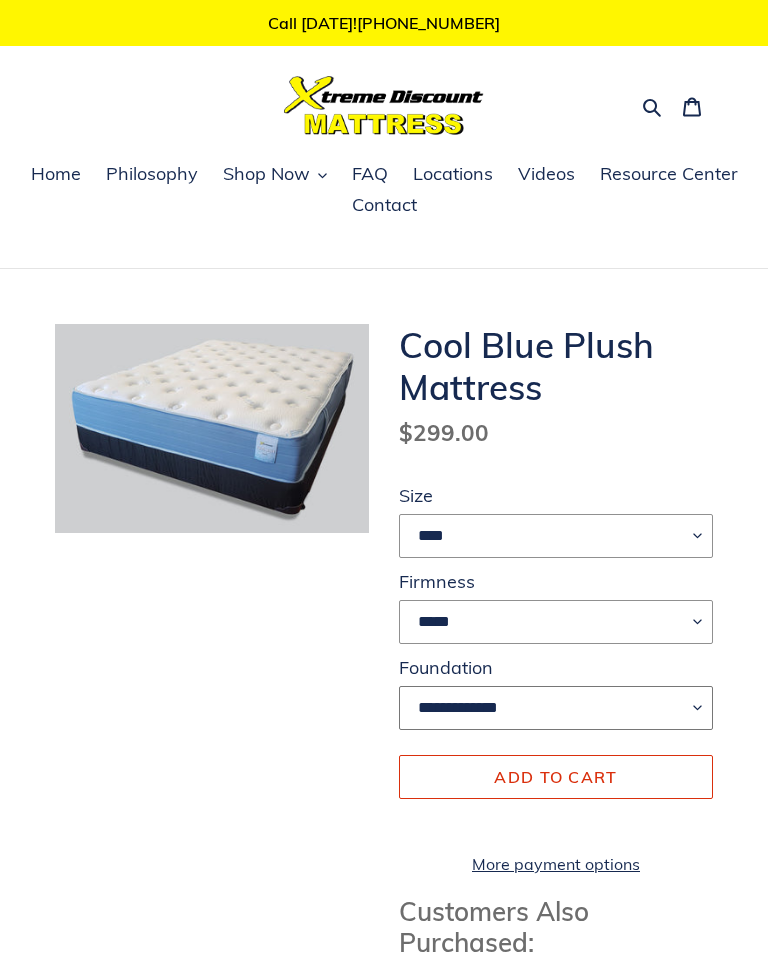 click on "**********" at bounding box center [556, 708] 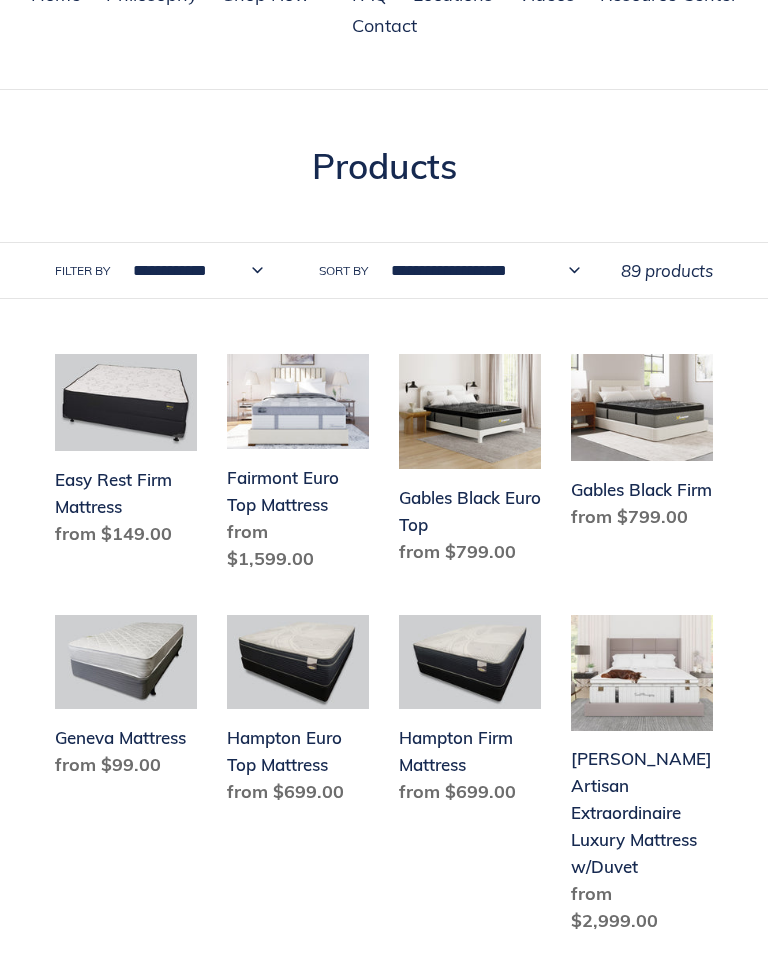 scroll, scrollTop: 181, scrollLeft: 0, axis: vertical 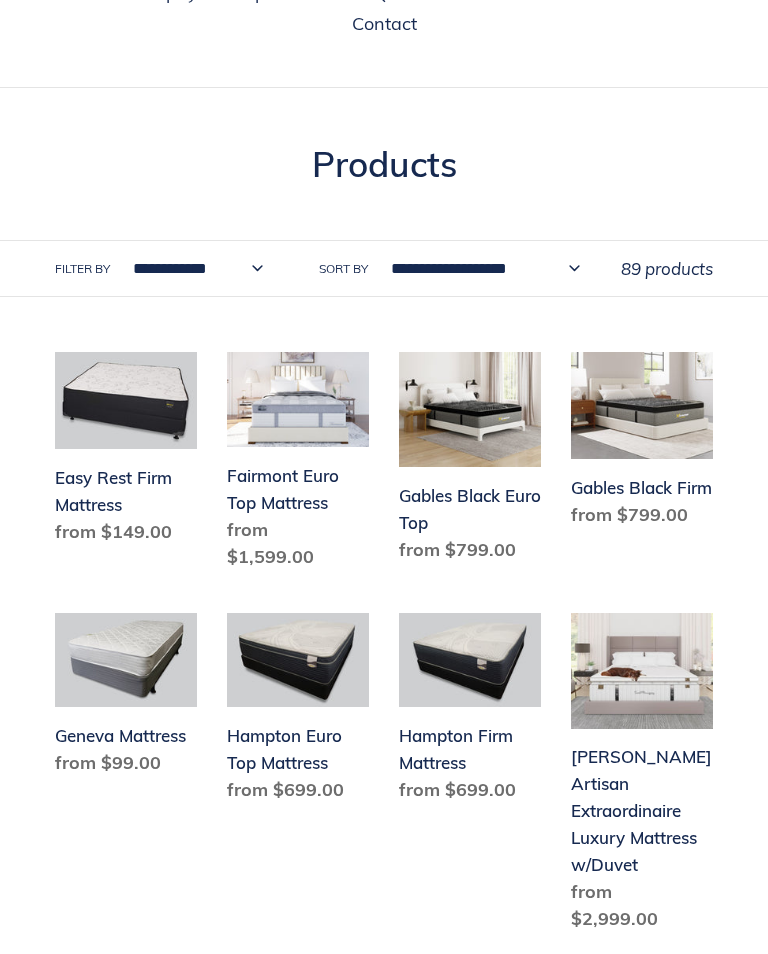 click on "Geneva Mattress" at bounding box center (126, 699) 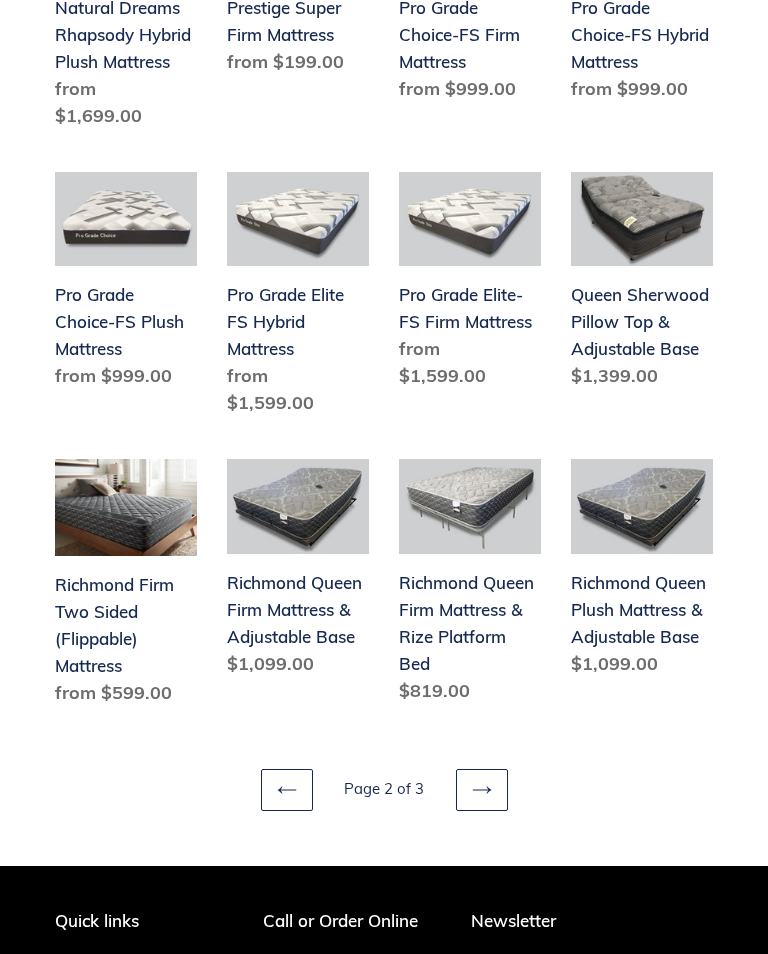 scroll, scrollTop: 2081, scrollLeft: 0, axis: vertical 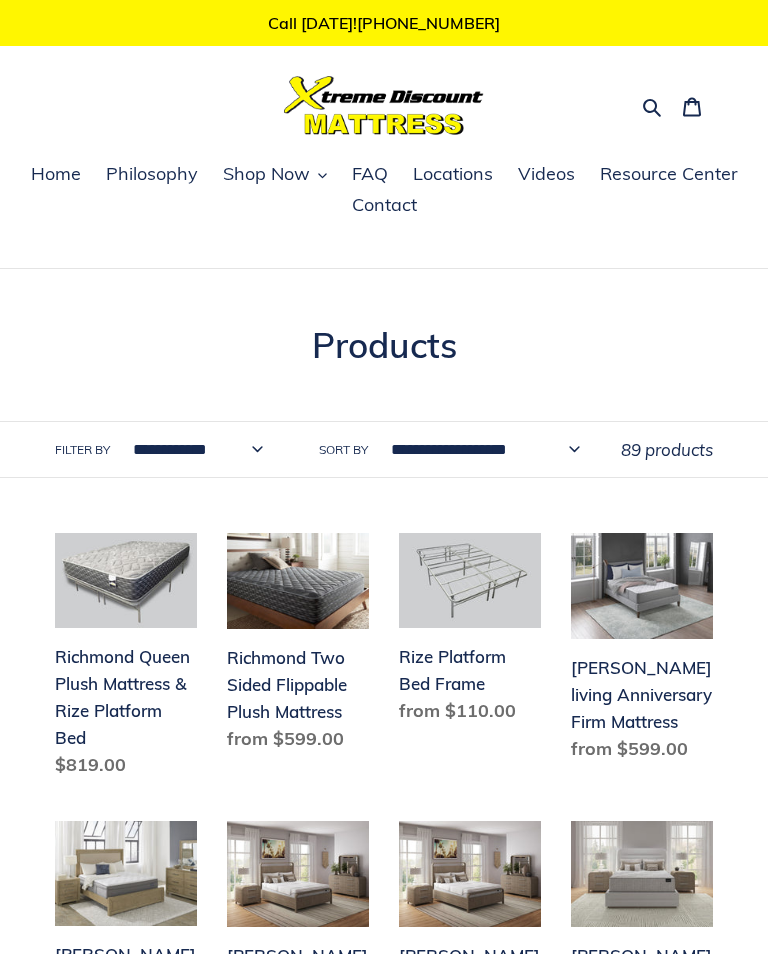 click on "Filter by" at bounding box center (82, 450) 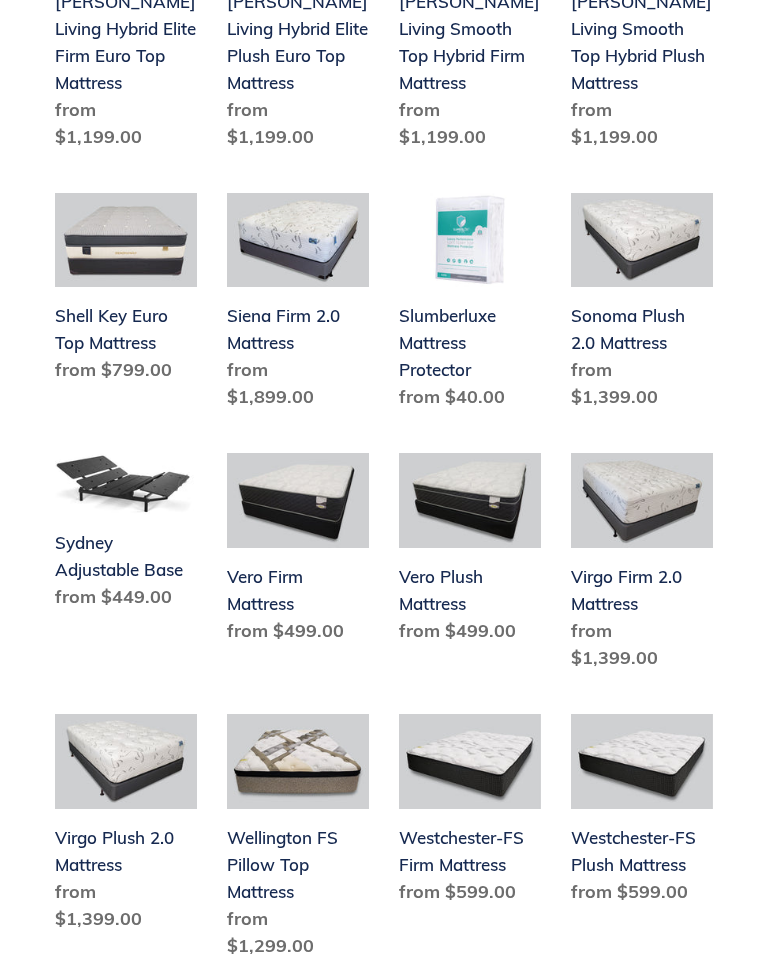 scroll, scrollTop: 1283, scrollLeft: 0, axis: vertical 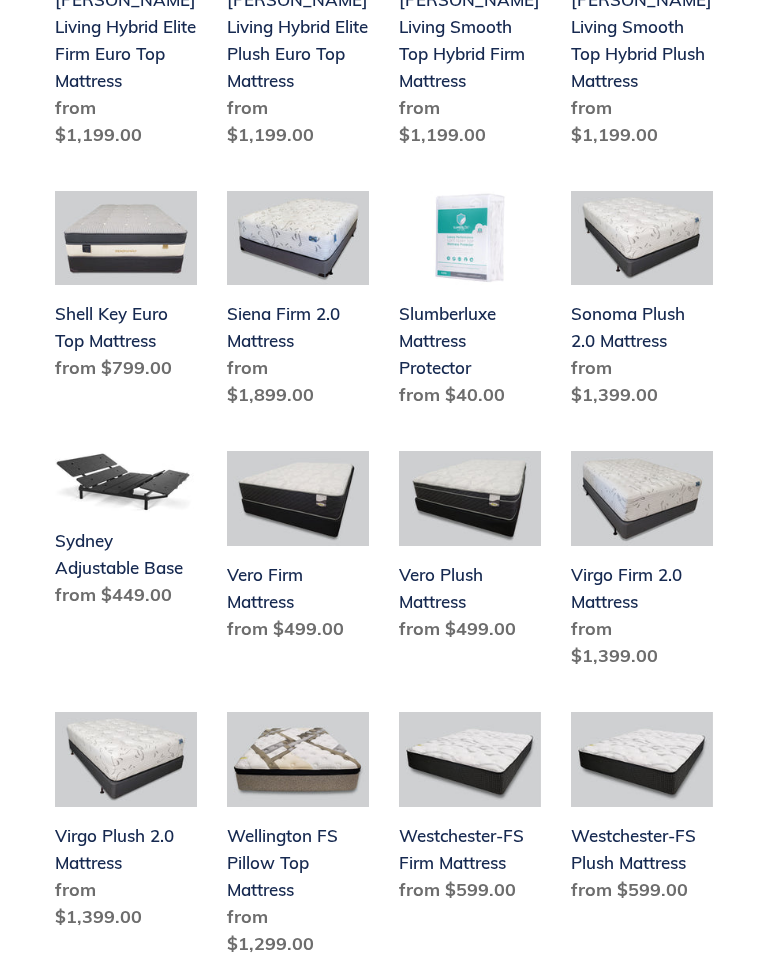 click on "Westchester-FS Firm Mattress" at bounding box center (470, 811) 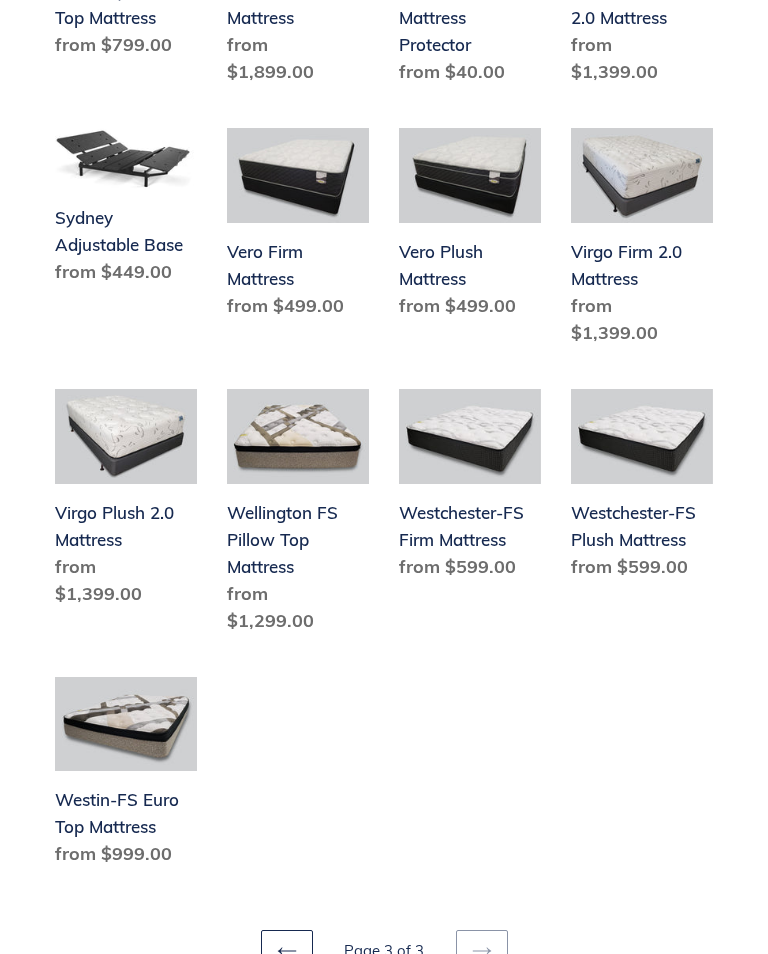 scroll, scrollTop: 1606, scrollLeft: 0, axis: vertical 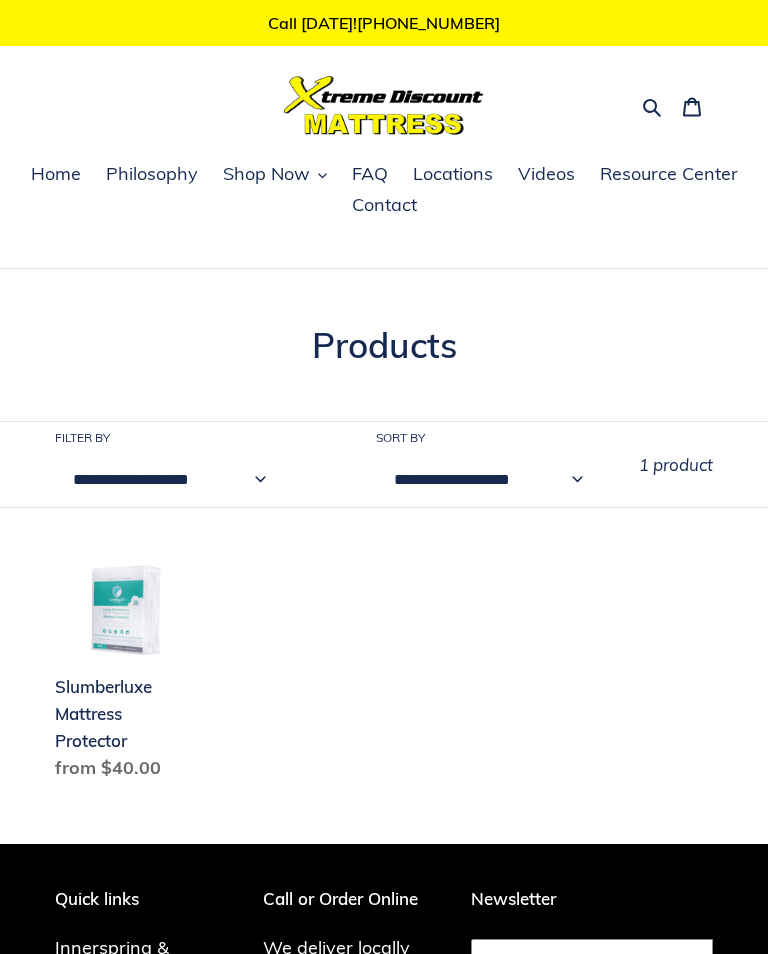 click on "**********" at bounding box center (164, 479) 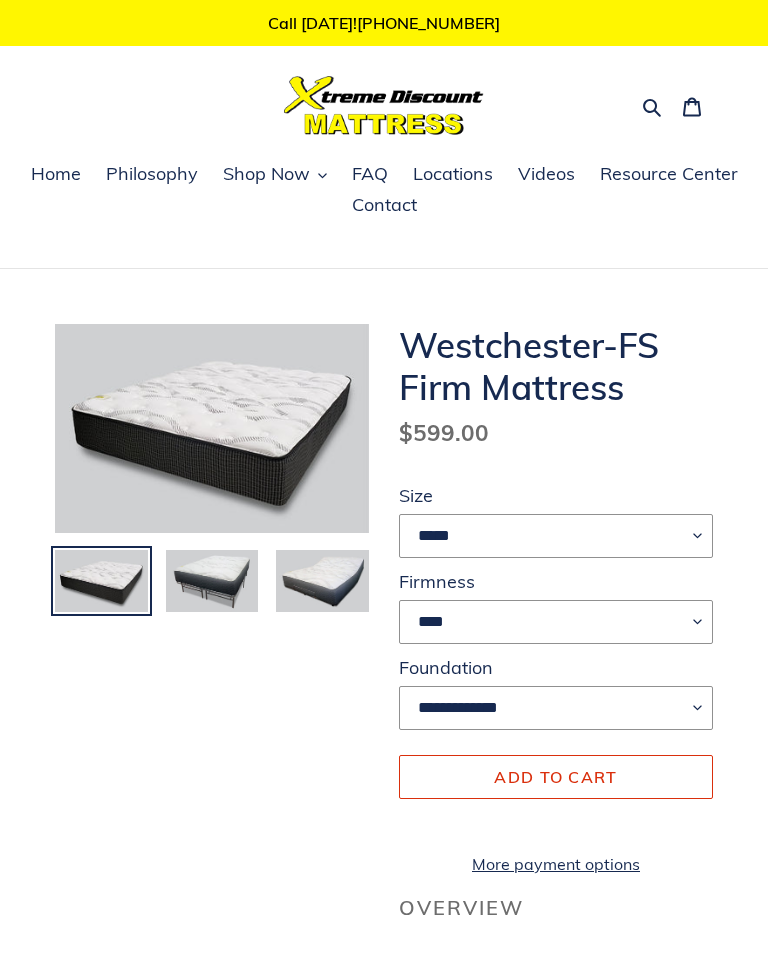 scroll, scrollTop: 0, scrollLeft: 0, axis: both 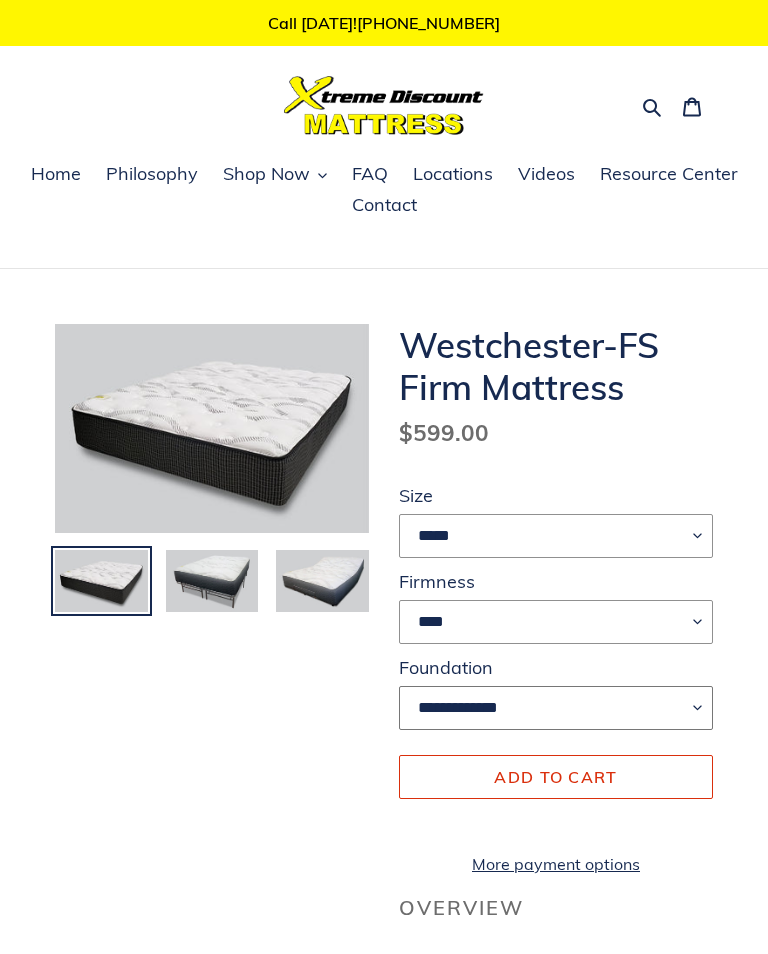 click on "**********" at bounding box center (556, 708) 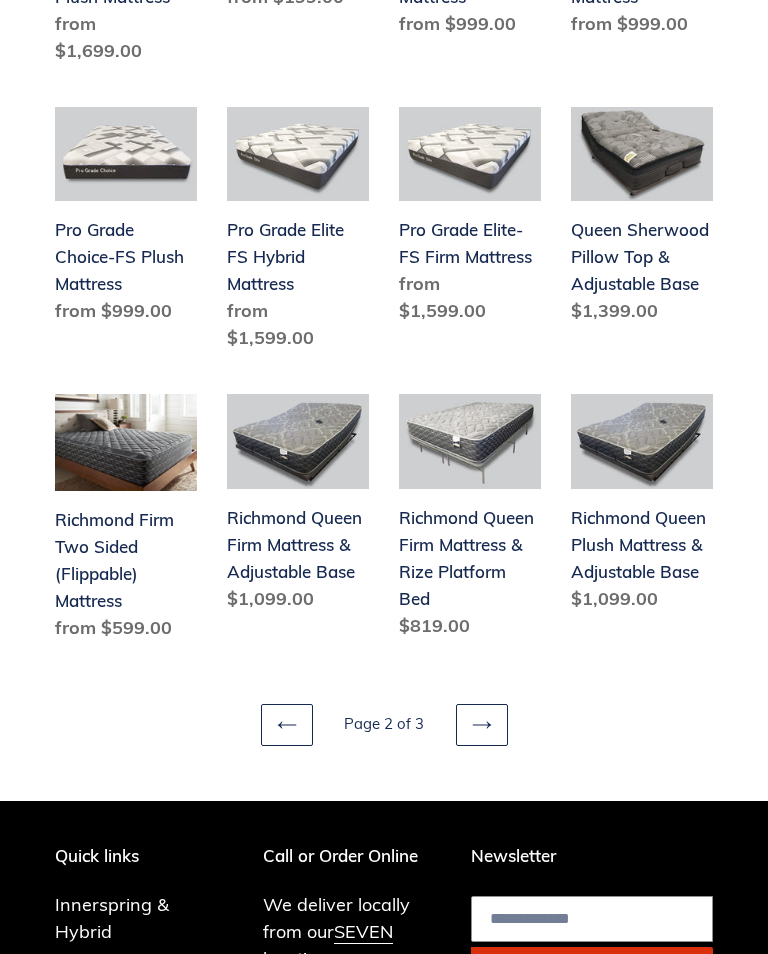 scroll, scrollTop: 2146, scrollLeft: 0, axis: vertical 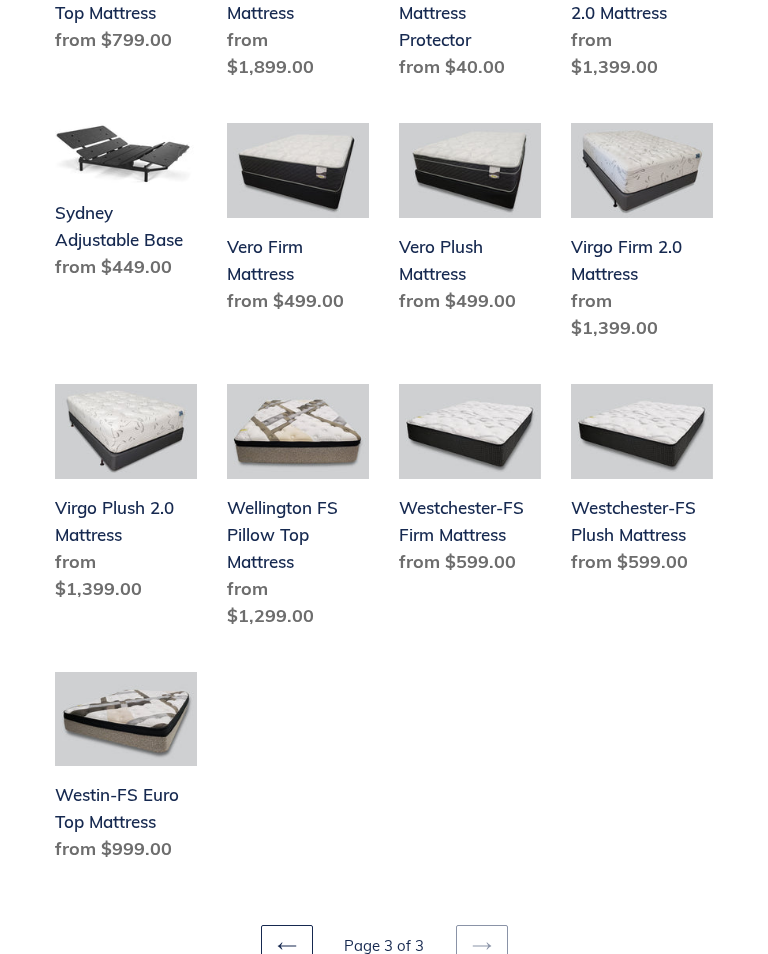 click on "Previous page" at bounding box center [287, 946] 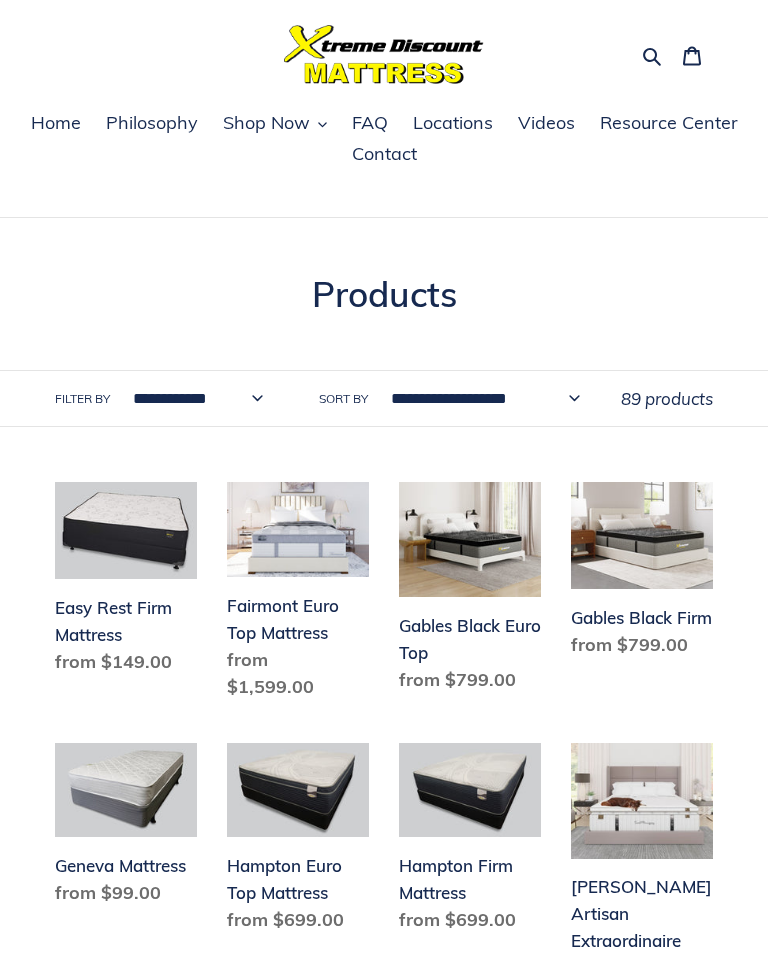 scroll, scrollTop: 0, scrollLeft: 0, axis: both 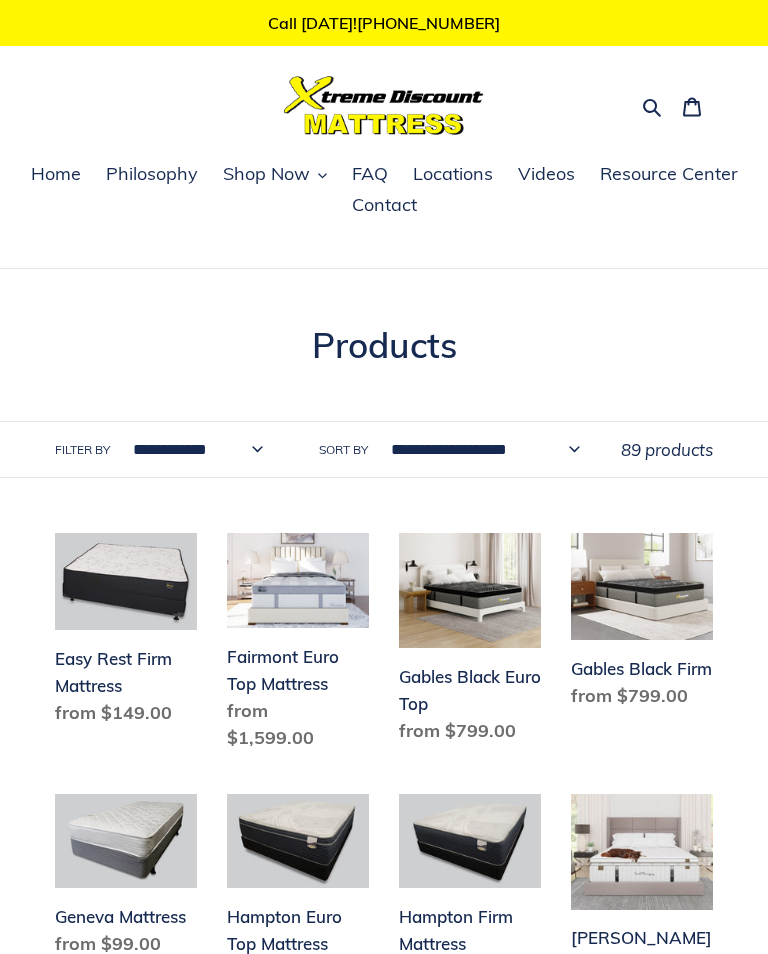 click on "**********" at bounding box center [193, 449] 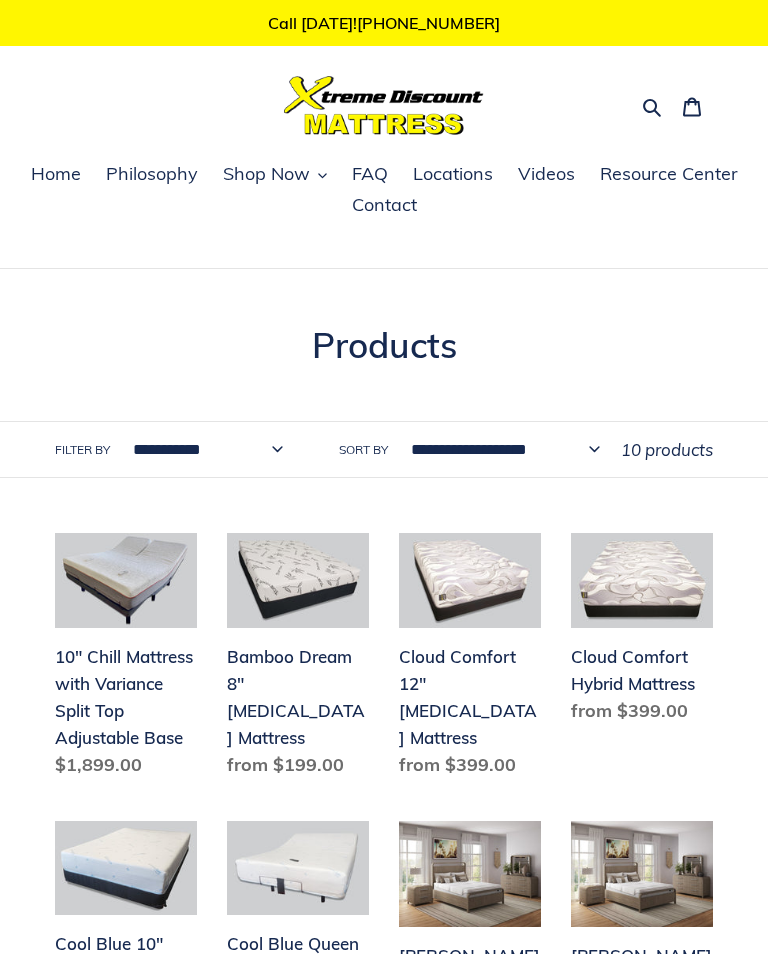 scroll, scrollTop: 0, scrollLeft: 0, axis: both 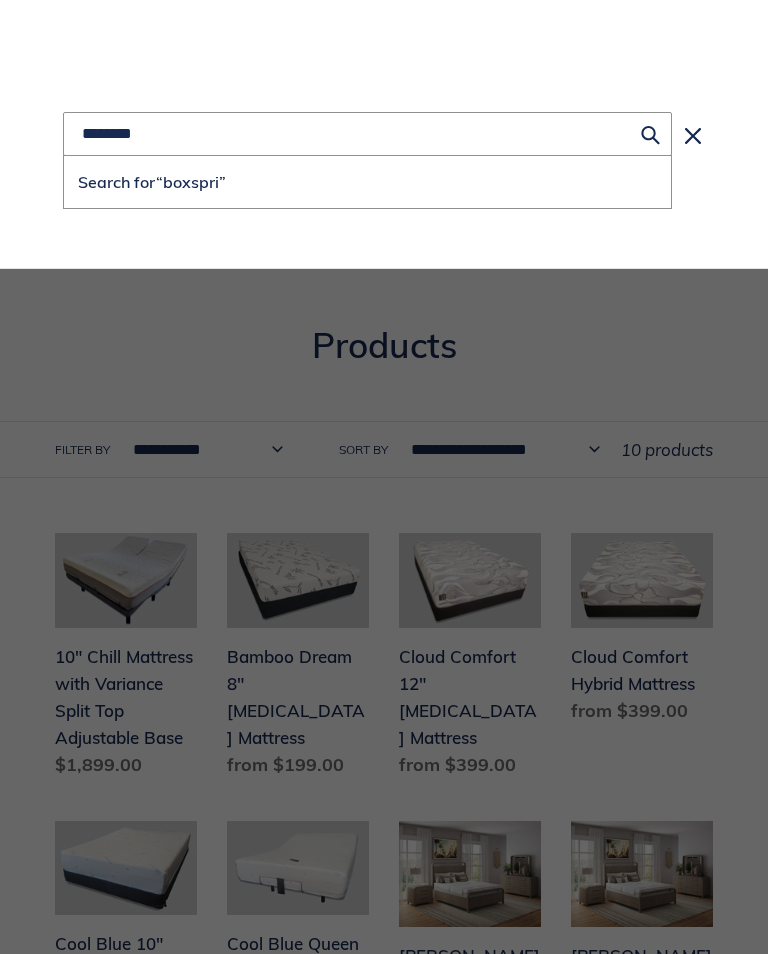 click on "**********" at bounding box center [384, 1188] 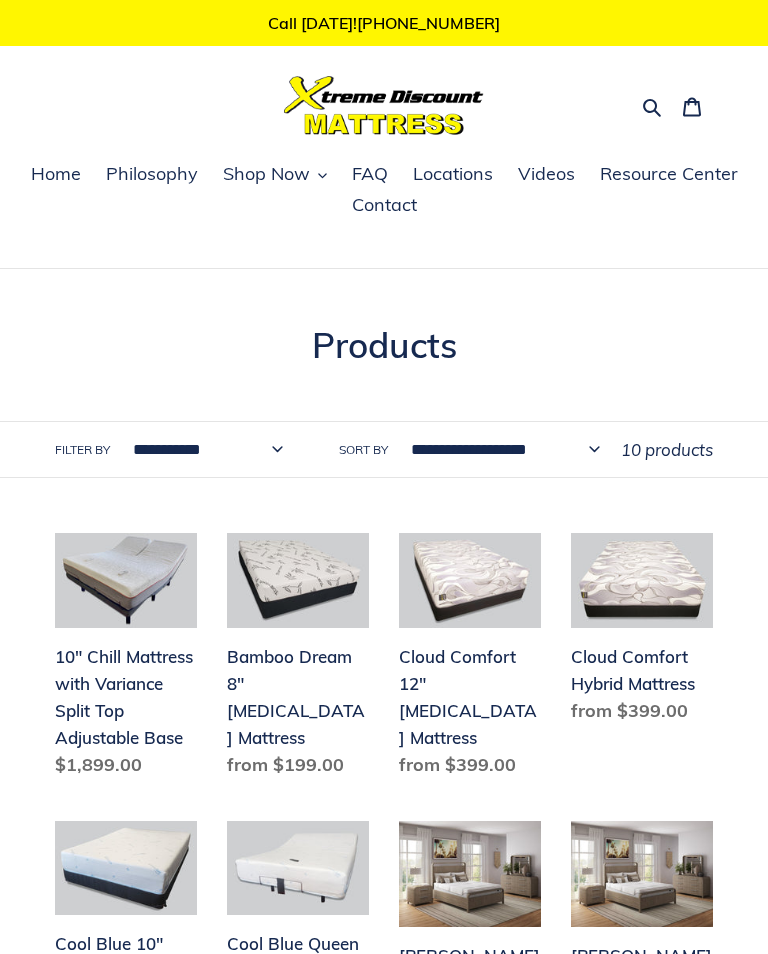 click on "Search" at bounding box center [653, 106] 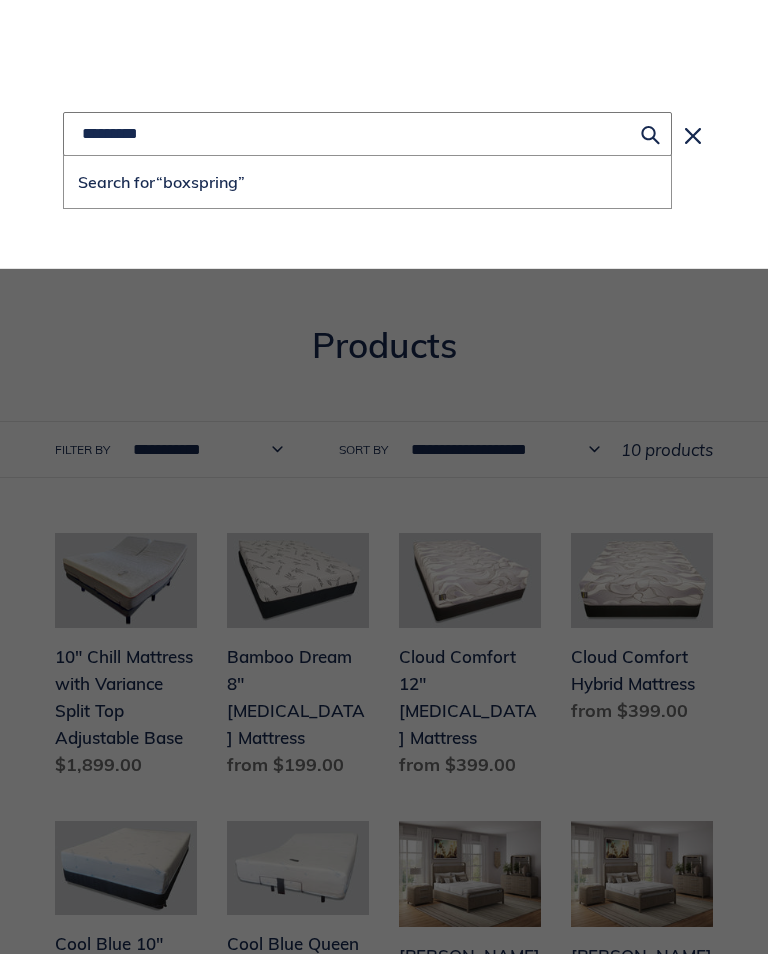 type on "*********" 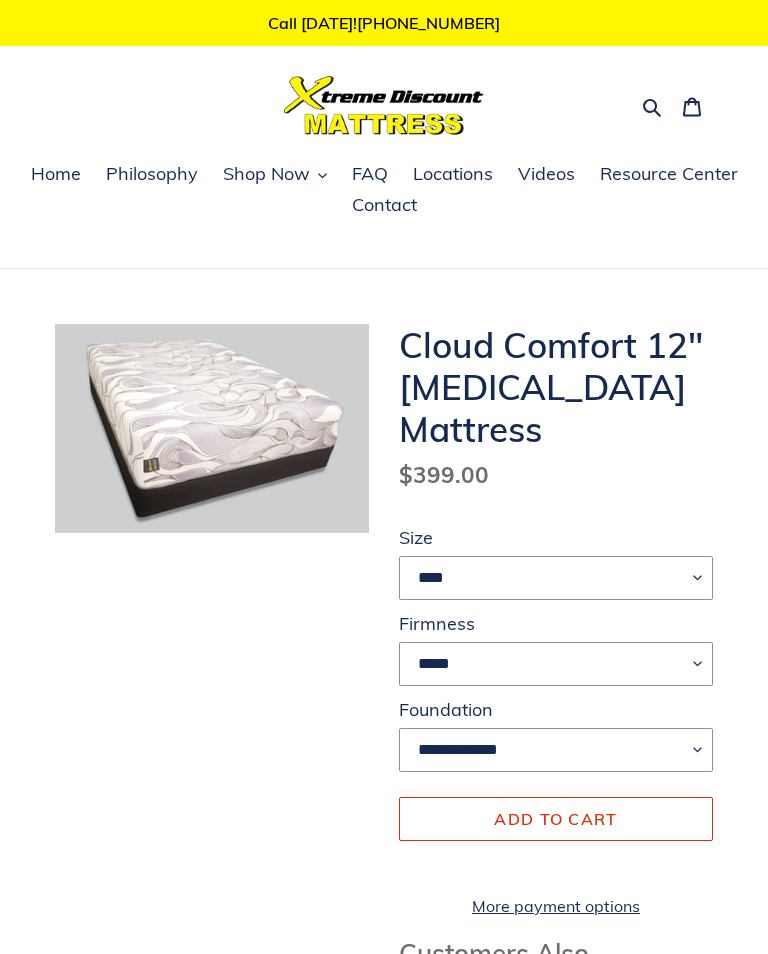 scroll, scrollTop: 0, scrollLeft: 0, axis: both 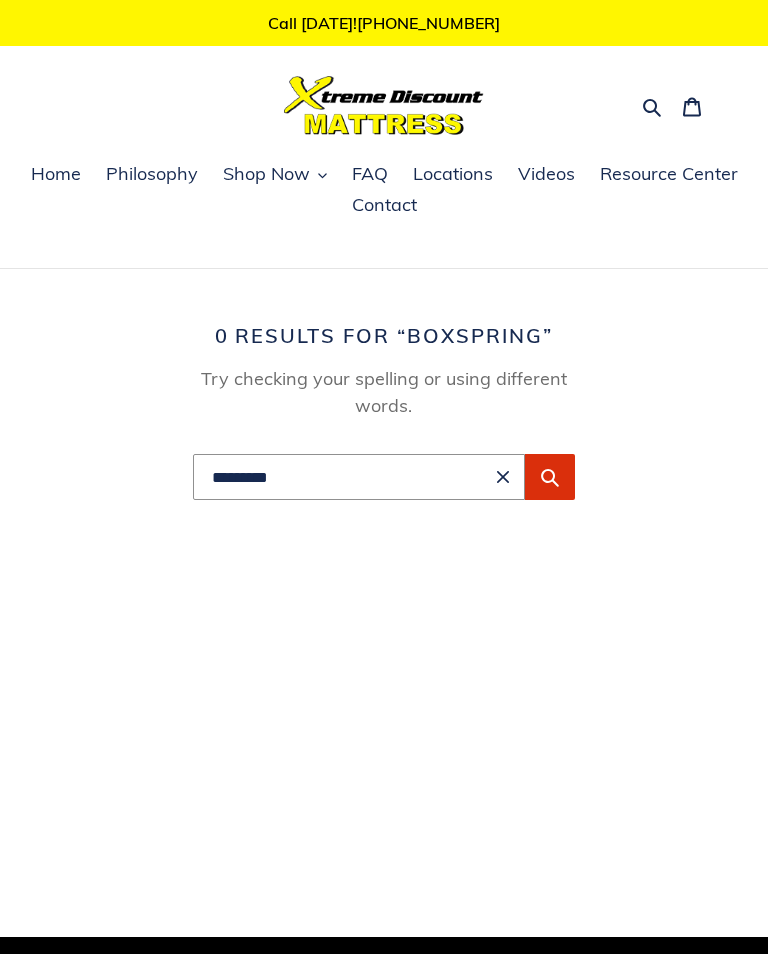 click on "Home" at bounding box center (56, 174) 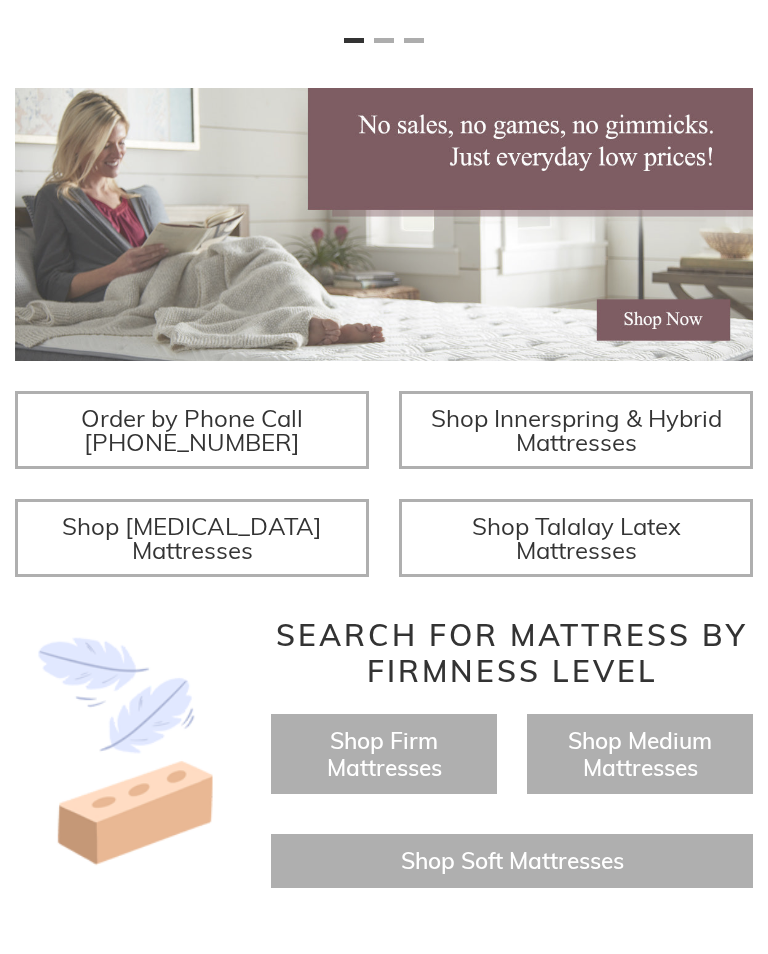 scroll, scrollTop: 348, scrollLeft: 0, axis: vertical 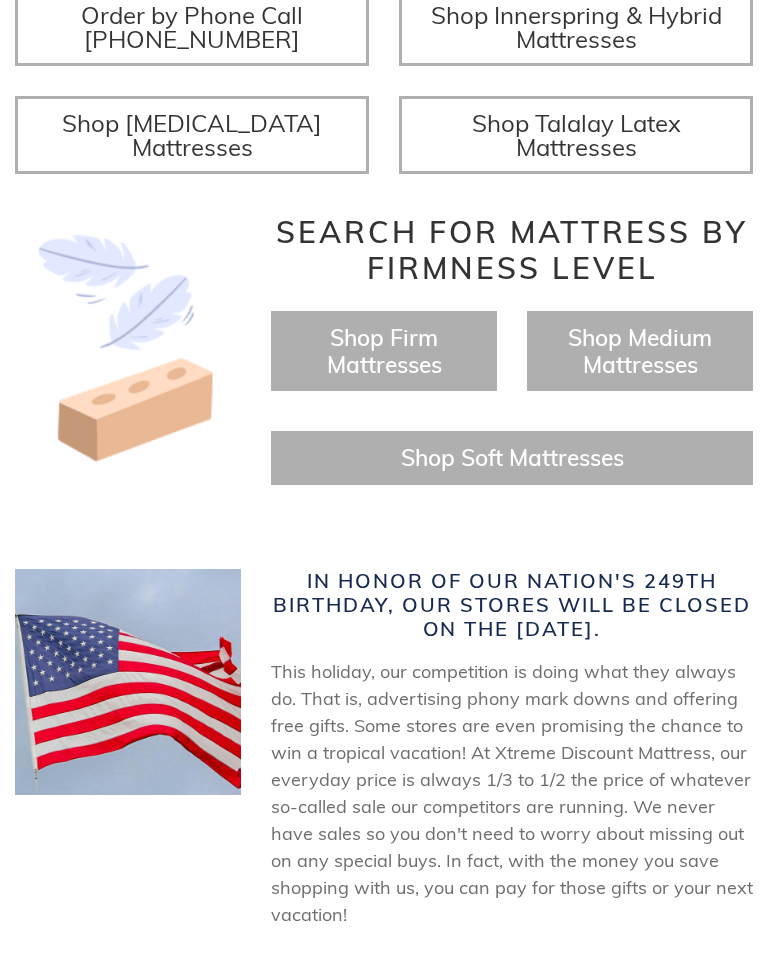 click on "Shop Medium Mattresses" at bounding box center [640, 352] 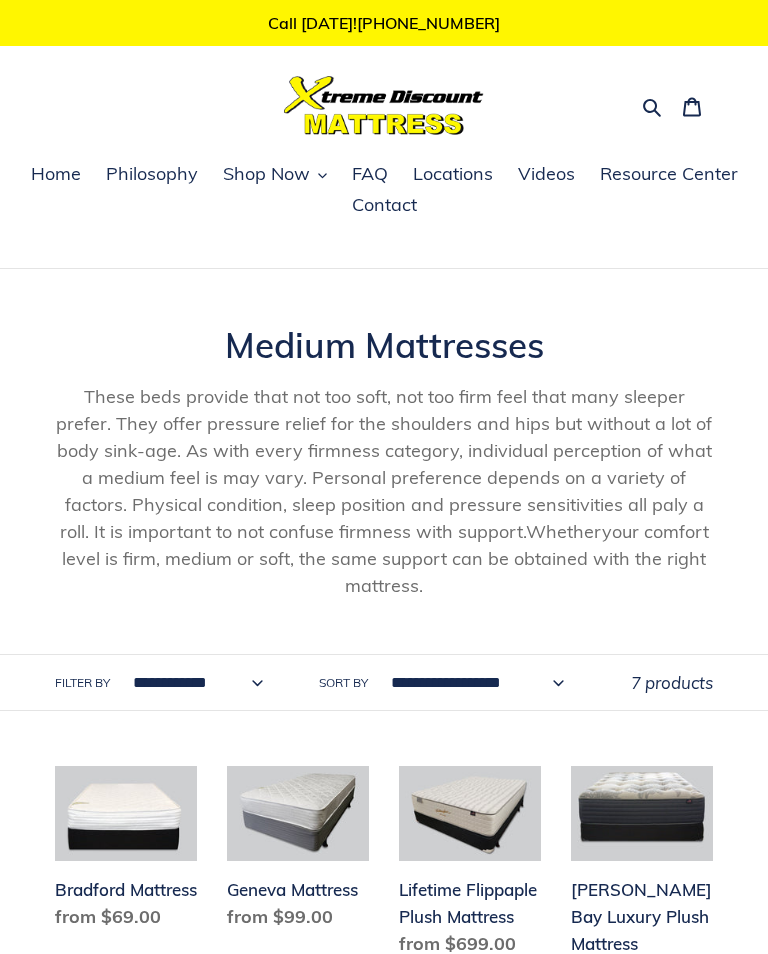 scroll, scrollTop: 0, scrollLeft: 0, axis: both 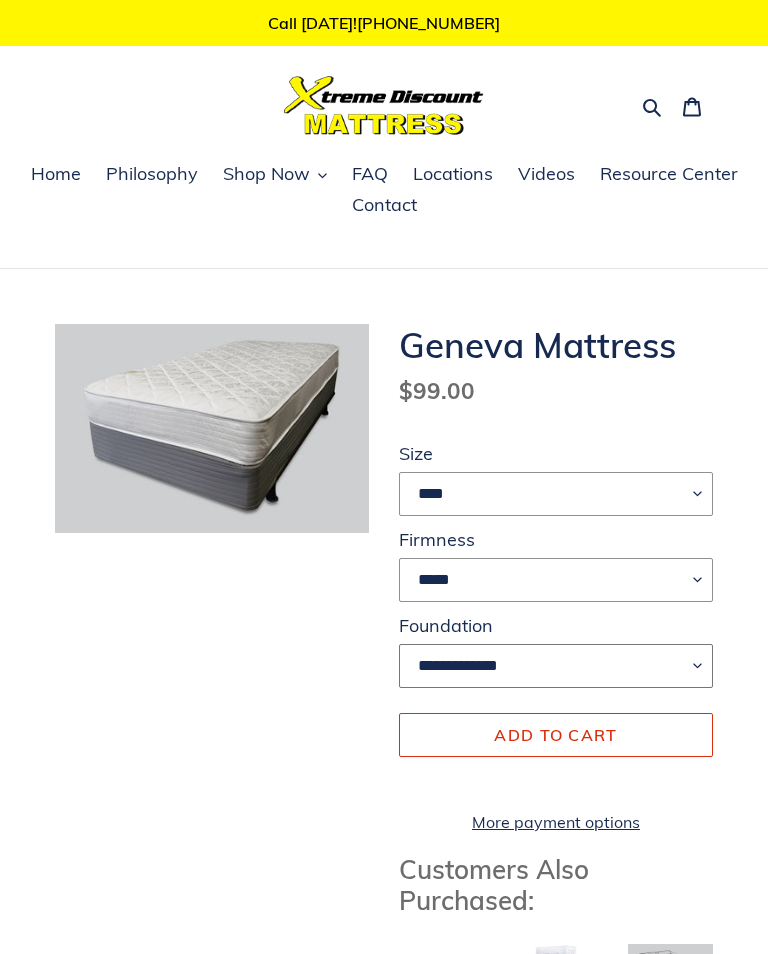 click on "**********" at bounding box center (556, 666) 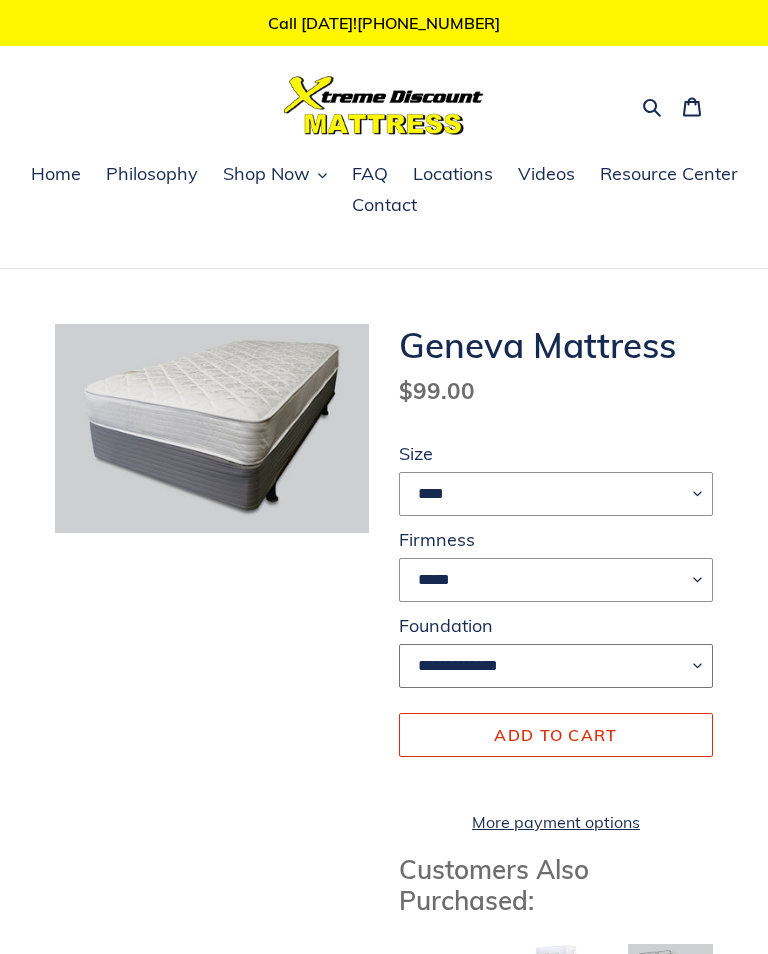 select on "**********" 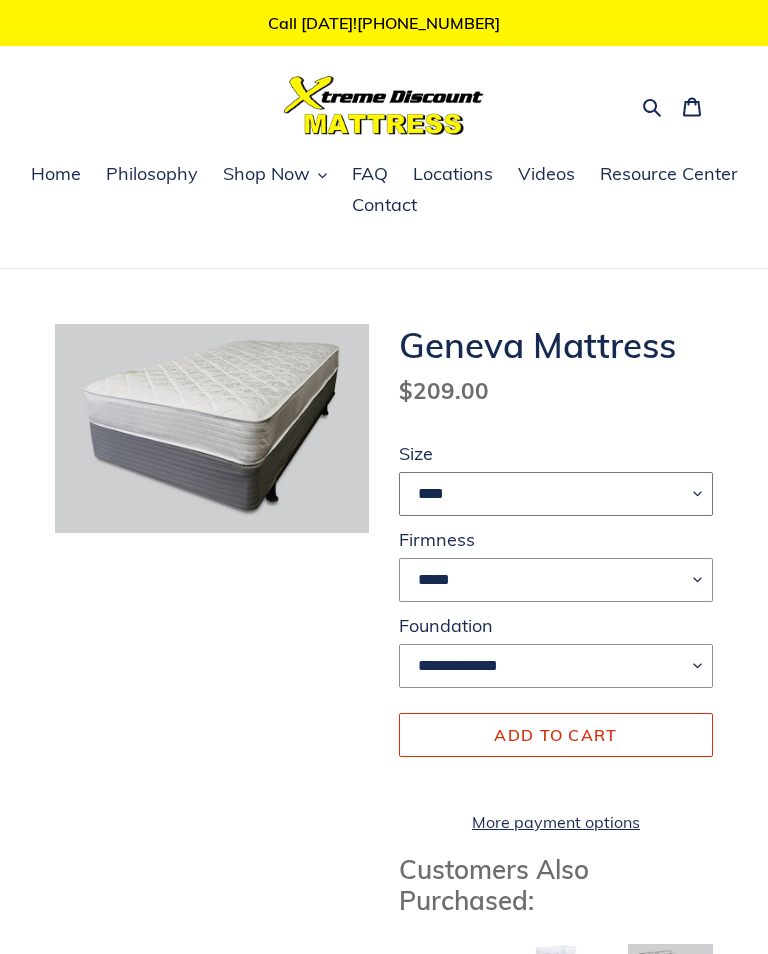 click on "**** **** *****" at bounding box center [556, 494] 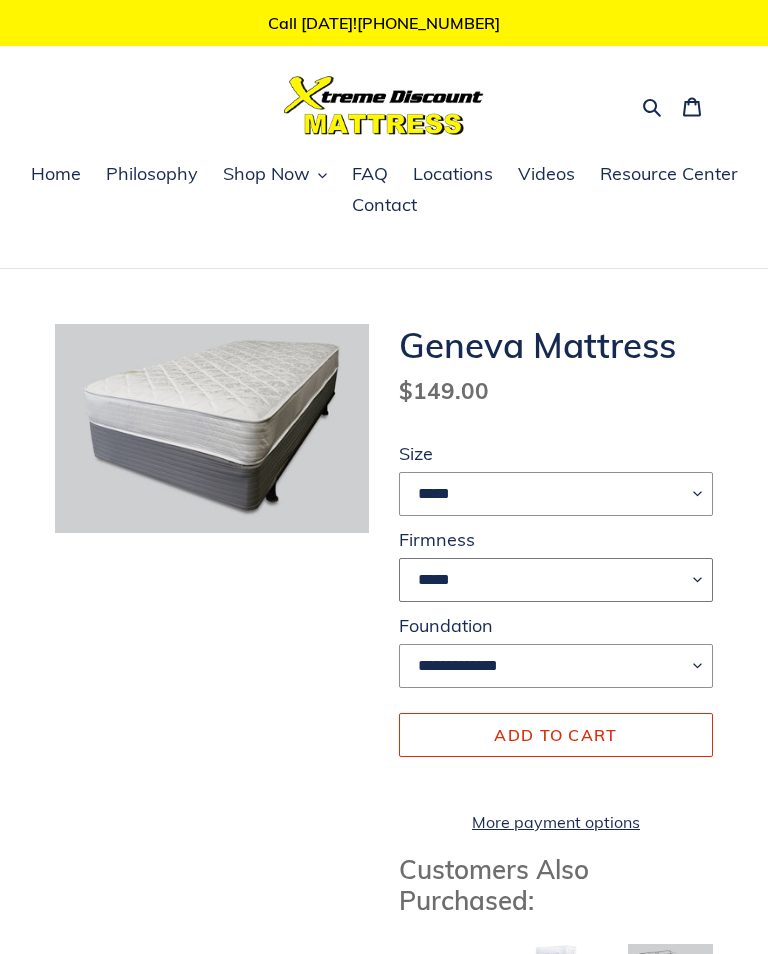 click on "*****" at bounding box center [556, 580] 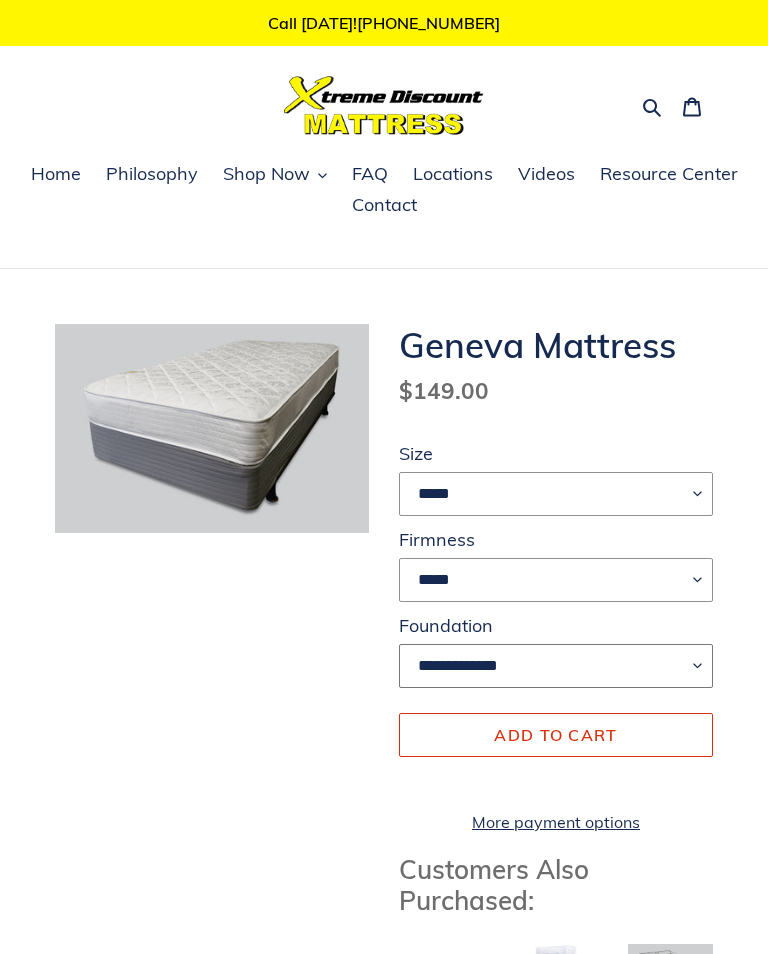 click on "**********" at bounding box center (556, 666) 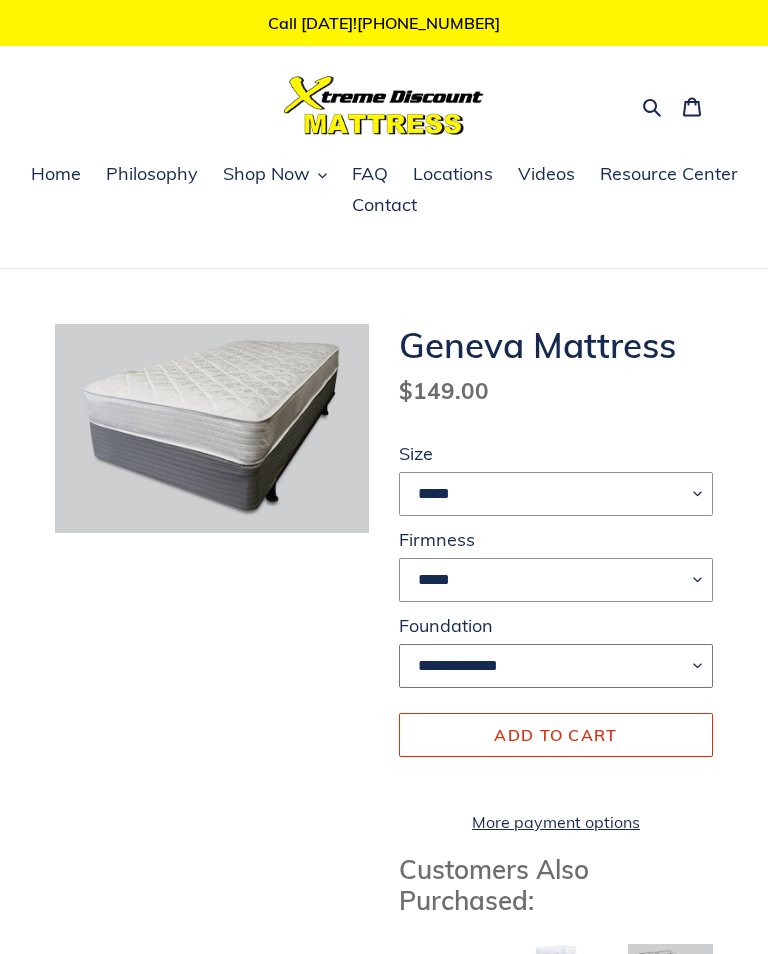 select on "**********" 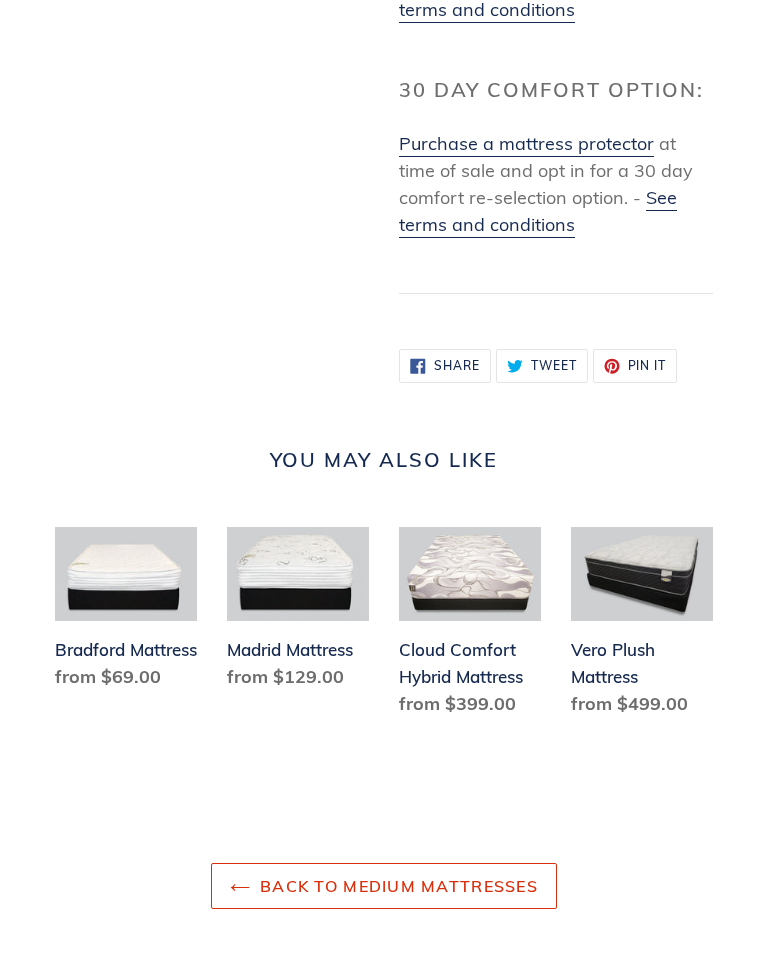 scroll, scrollTop: 2499, scrollLeft: 0, axis: vertical 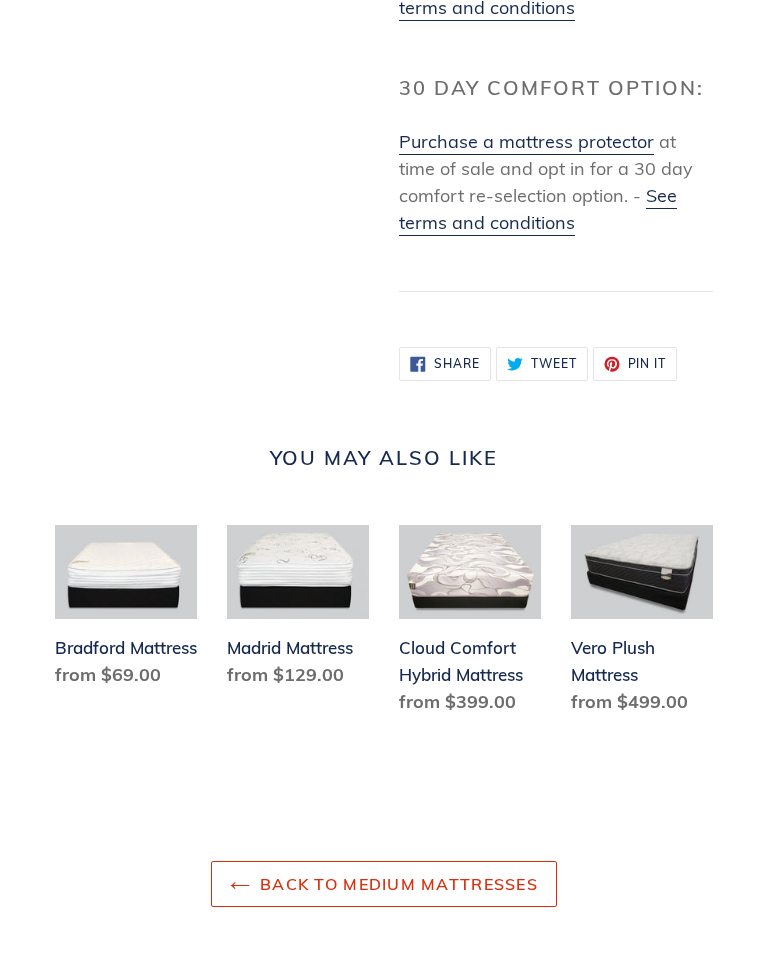 click on "Madrid Mattress" at bounding box center (298, 611) 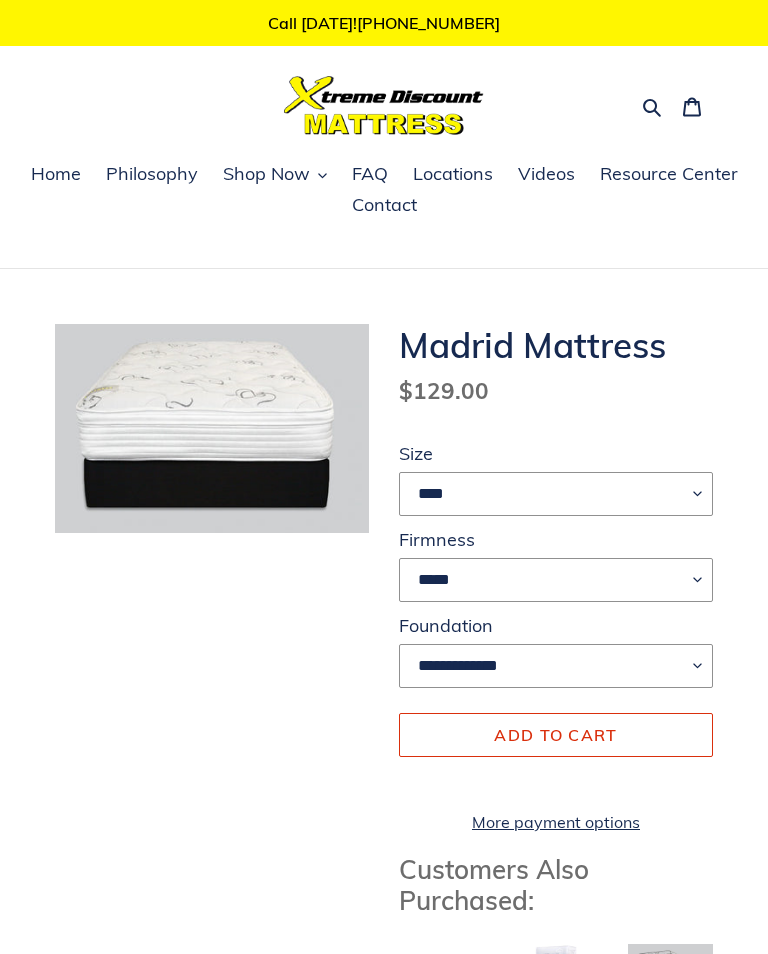 scroll, scrollTop: 0, scrollLeft: 0, axis: both 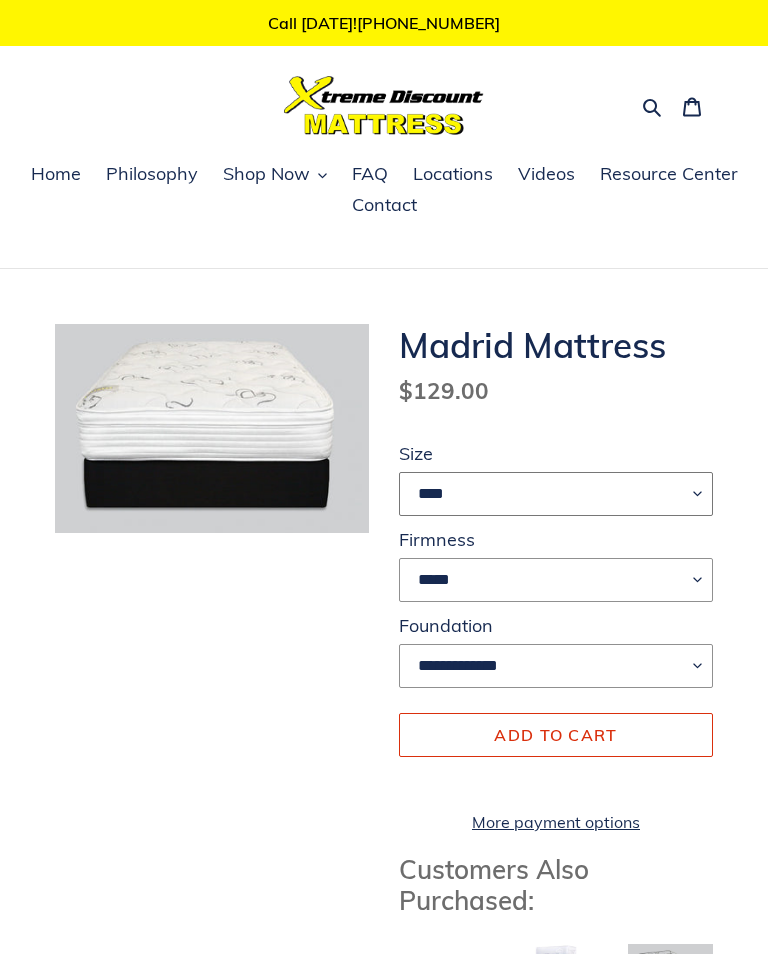 click on "****
****
*****
****" at bounding box center (556, 494) 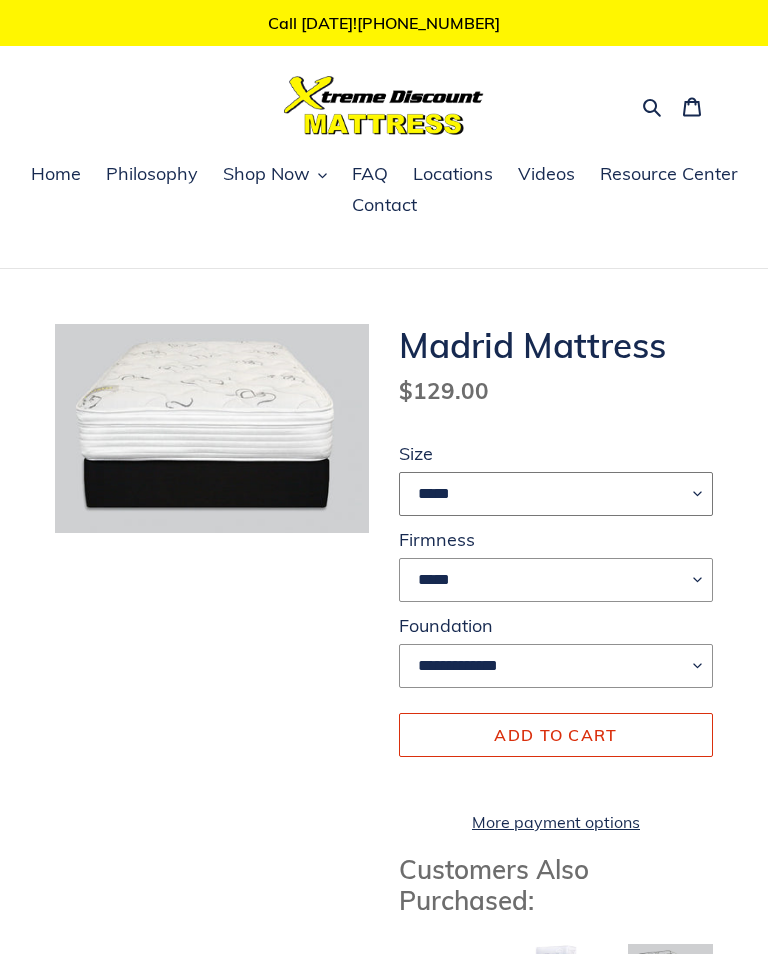 select on "*****" 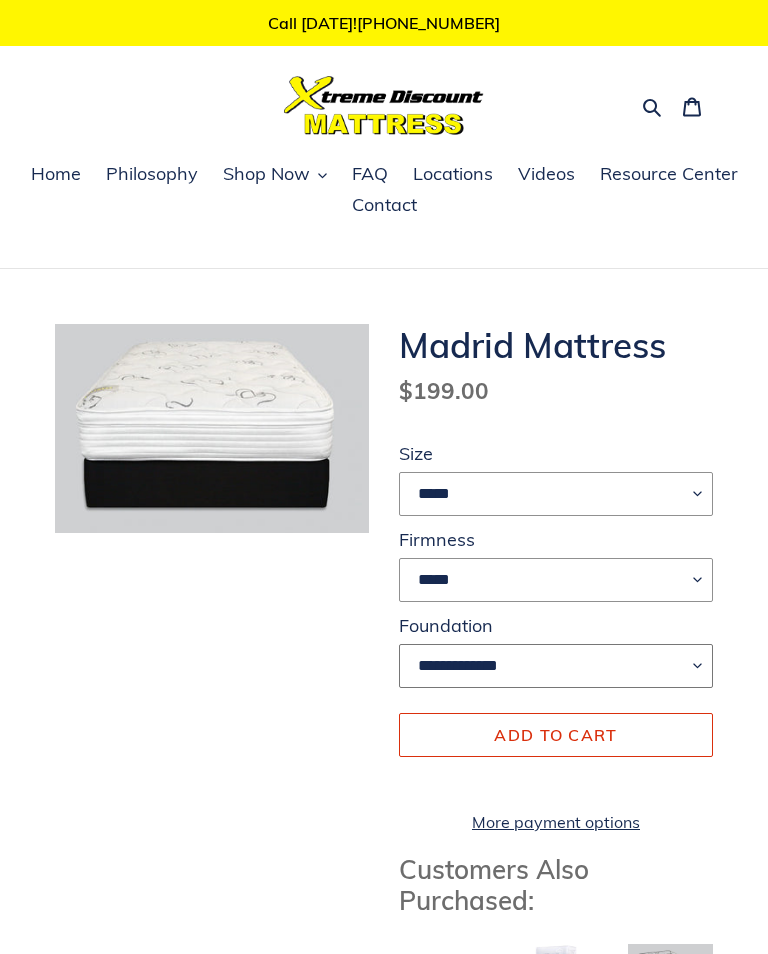 click on "**********" at bounding box center [556, 666] 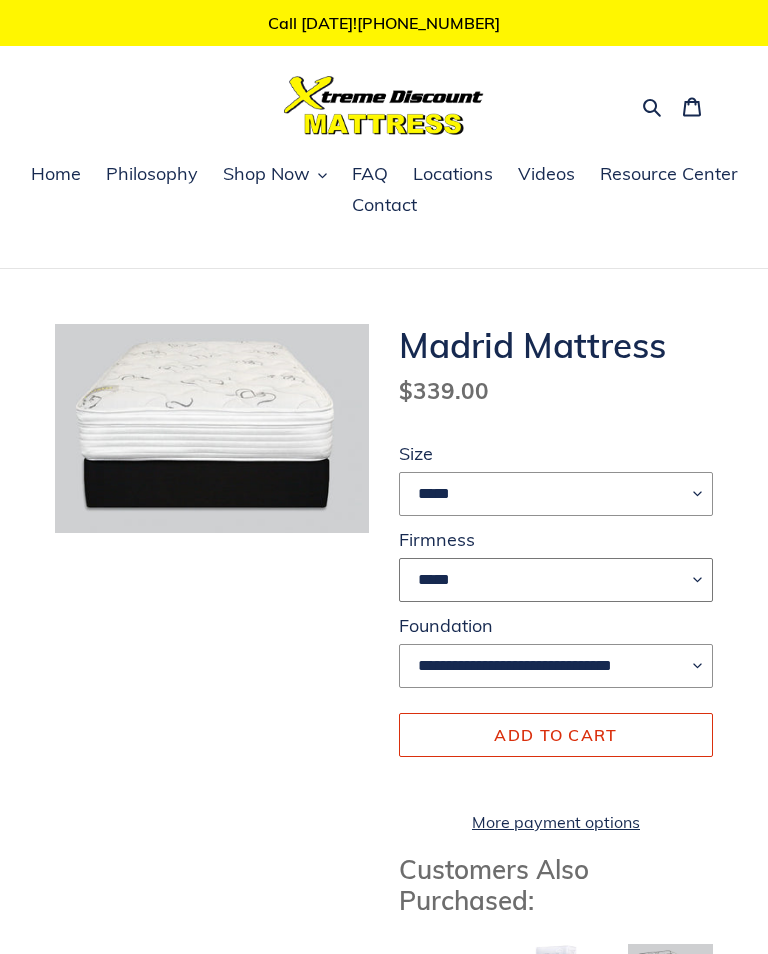 click on "*****" at bounding box center [556, 580] 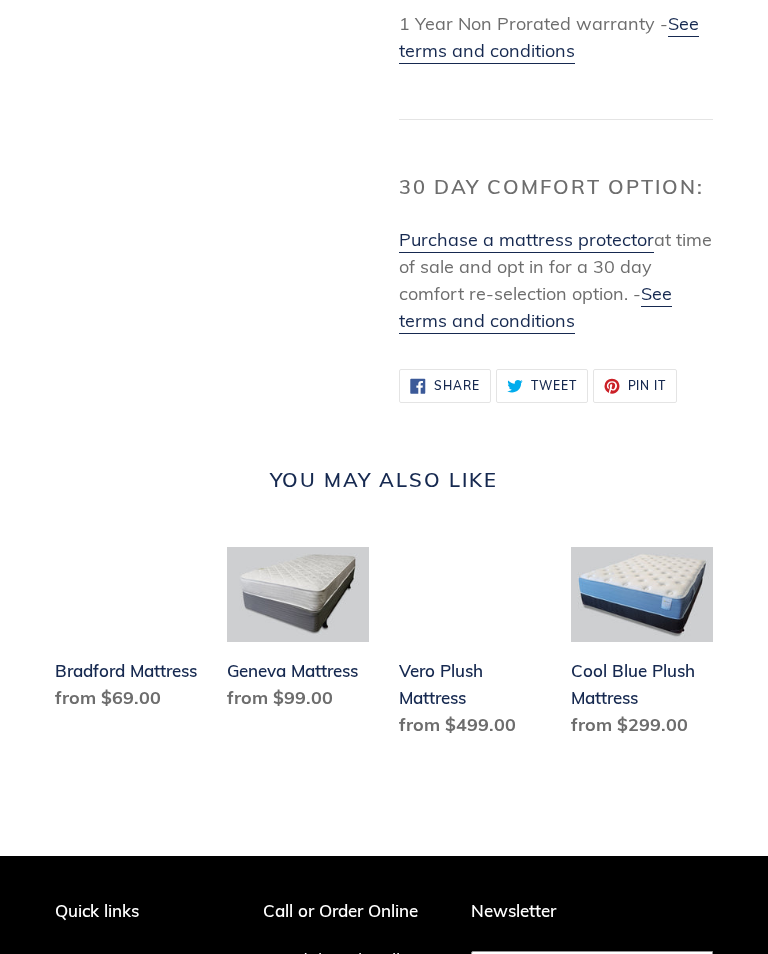 scroll, scrollTop: 2346, scrollLeft: 0, axis: vertical 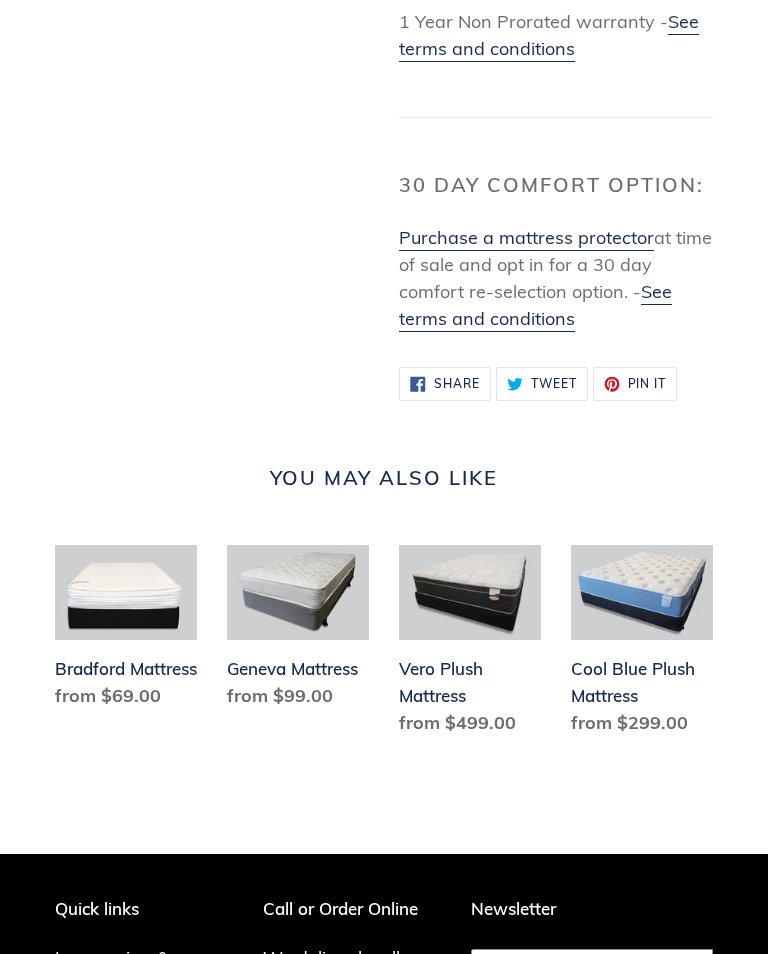 click on "Cool Blue Plush Mattress" at bounding box center (642, 644) 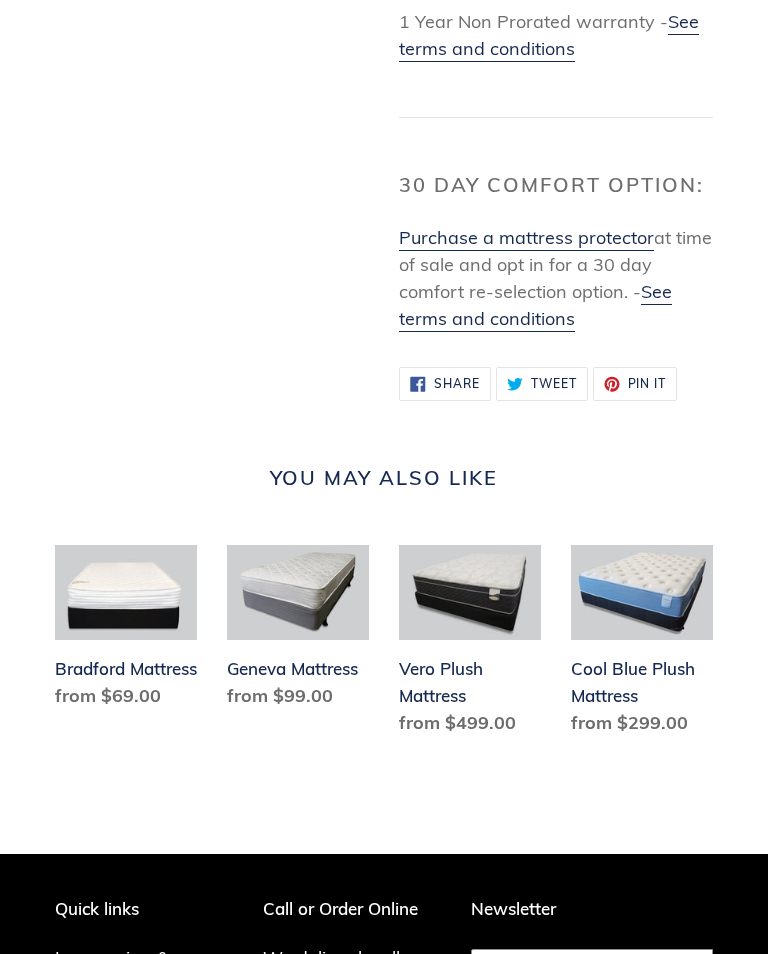 scroll, scrollTop: 268, scrollLeft: 0, axis: vertical 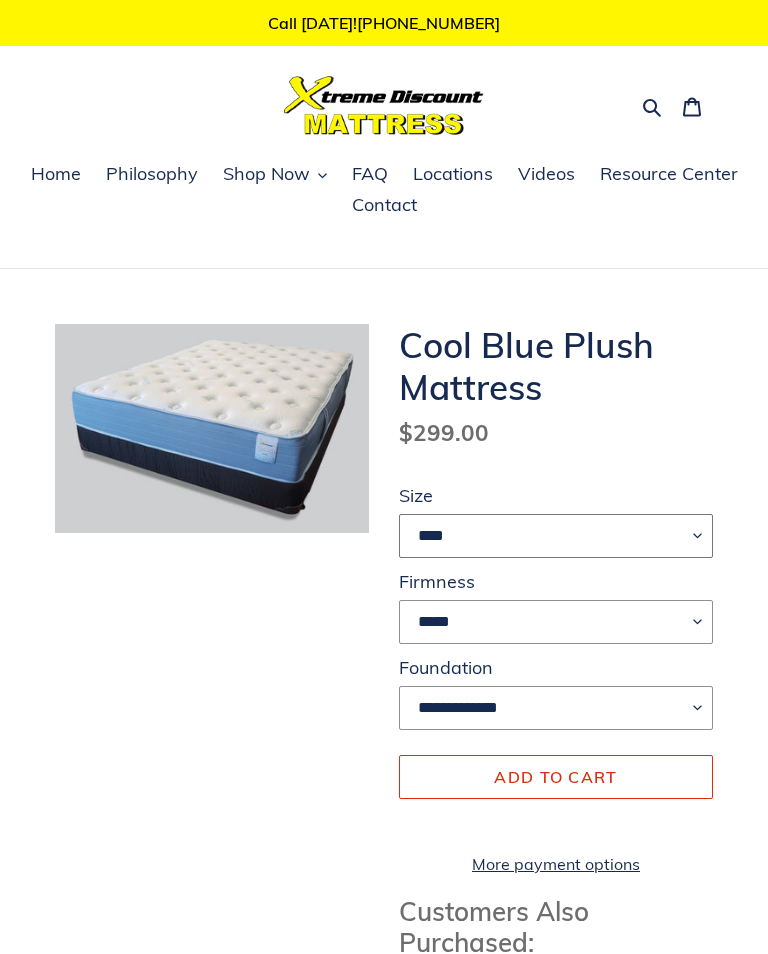 click on "**** ******* **** ***** ****" at bounding box center [556, 536] 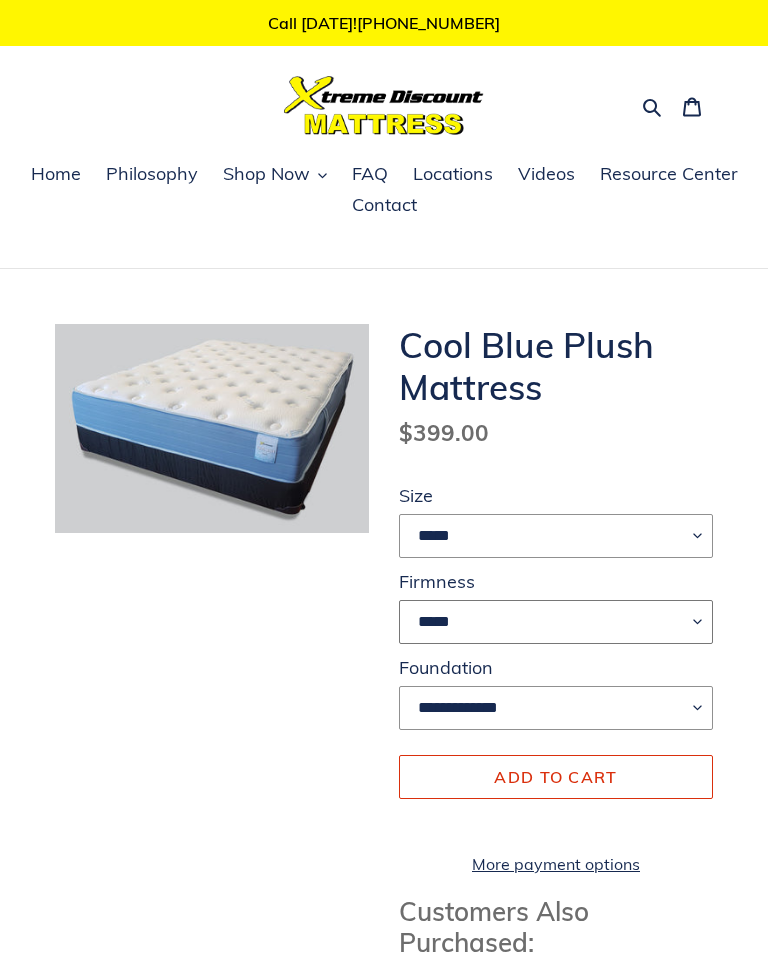 click on "*****" at bounding box center (556, 622) 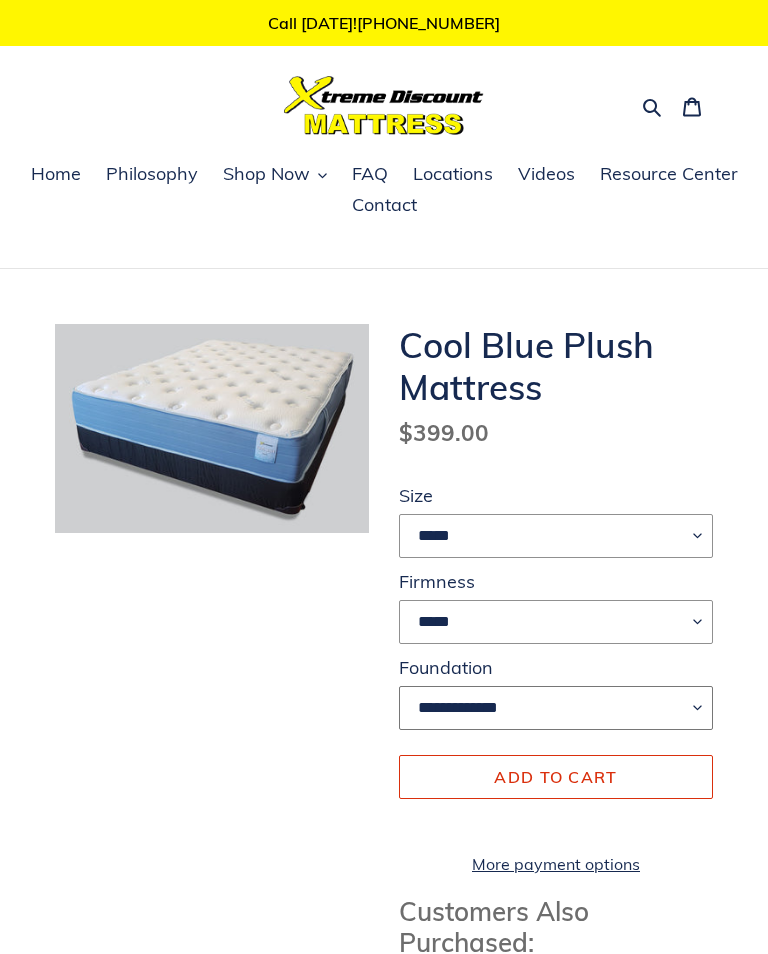 click on "**********" at bounding box center (556, 708) 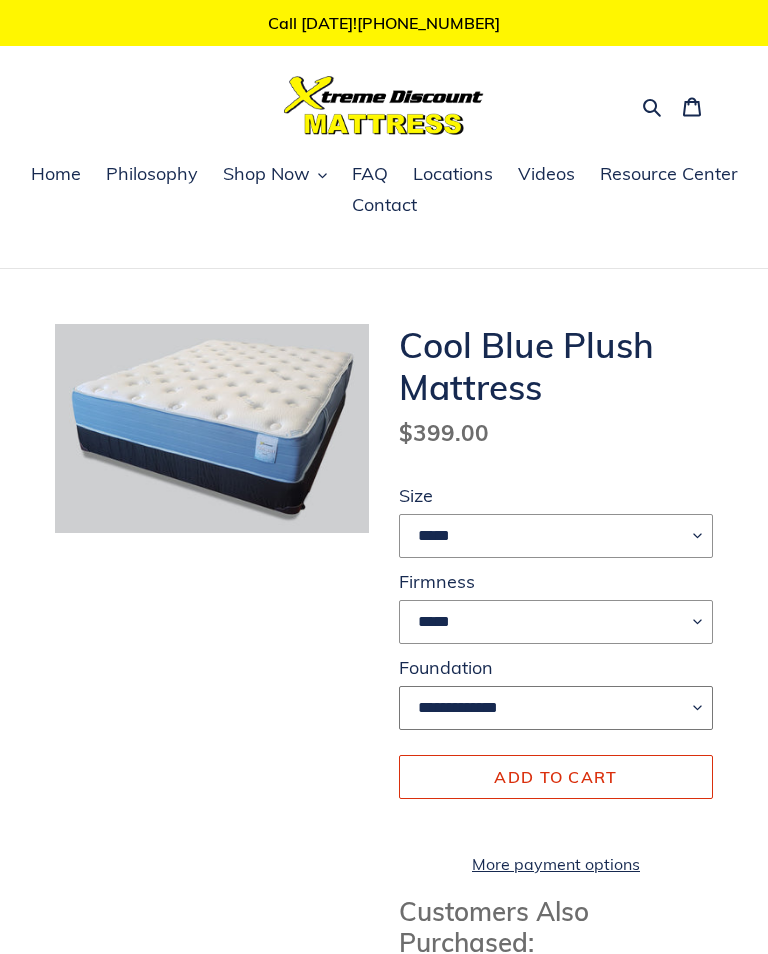select on "**********" 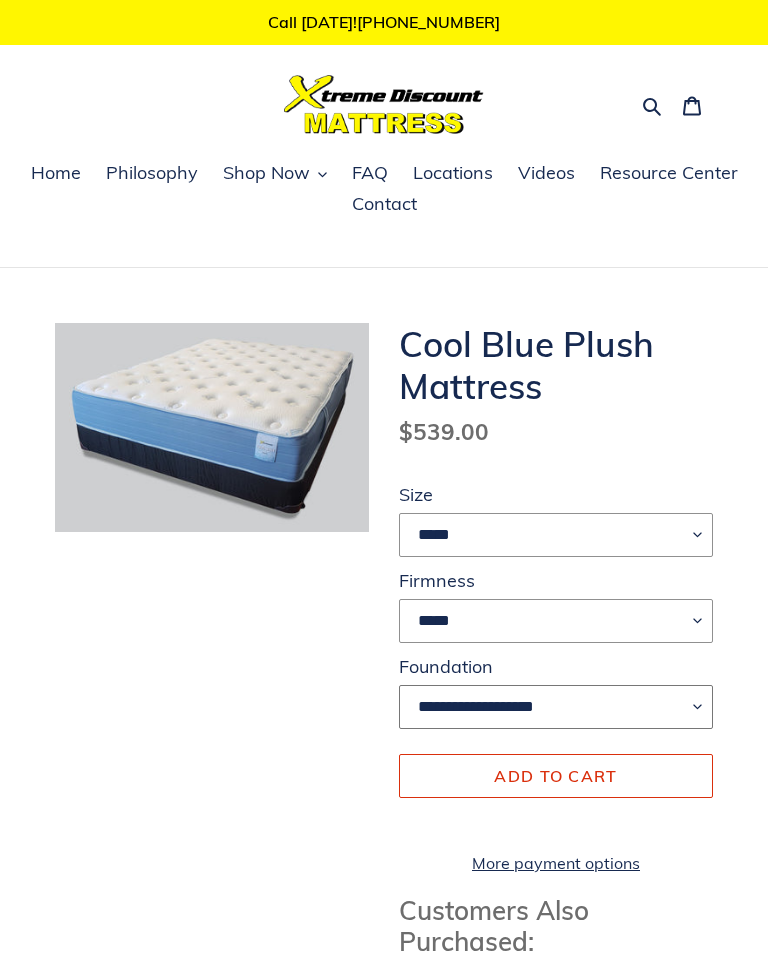 scroll, scrollTop: 0, scrollLeft: 0, axis: both 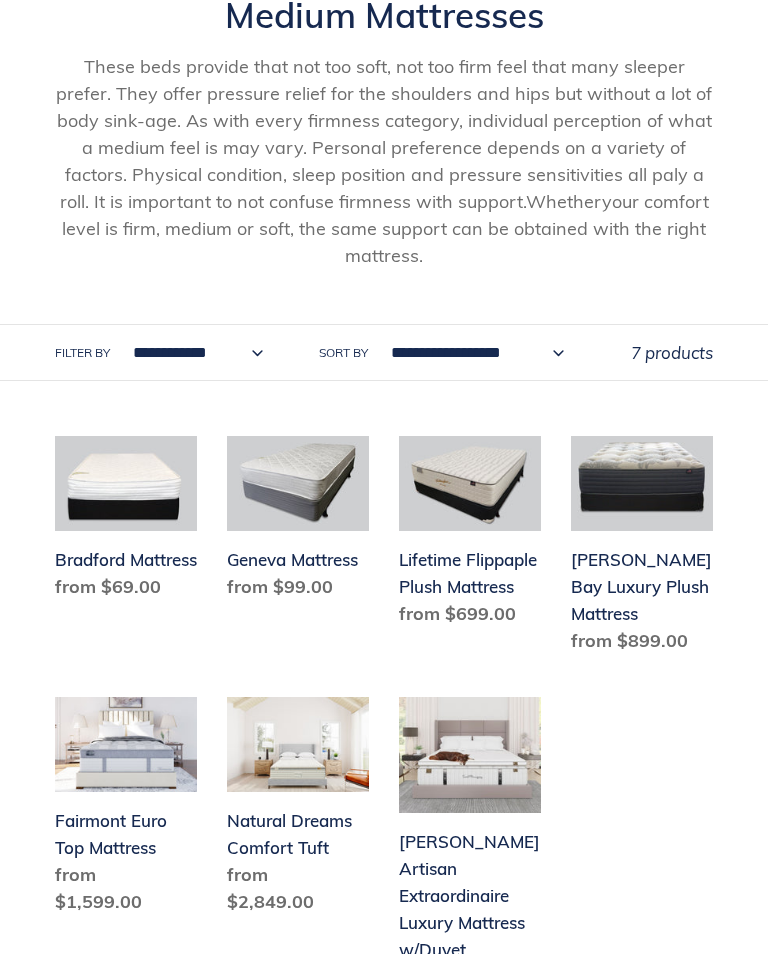 click on "Geneva Mattress" at bounding box center [298, 522] 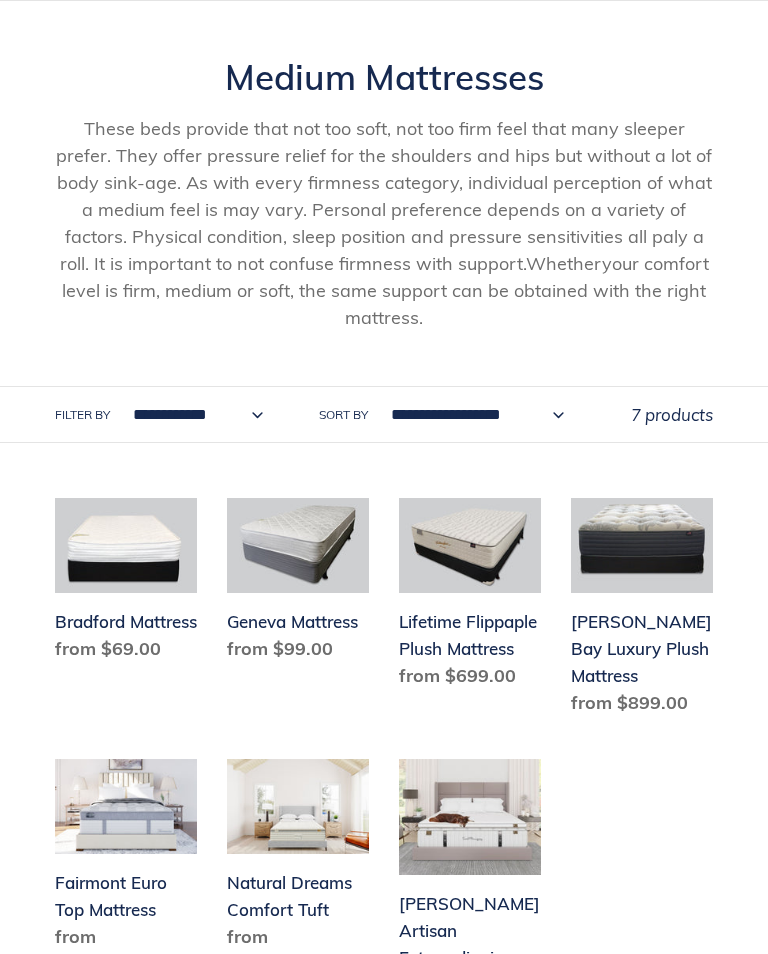 click on "Geneva Mattress" at bounding box center [298, 584] 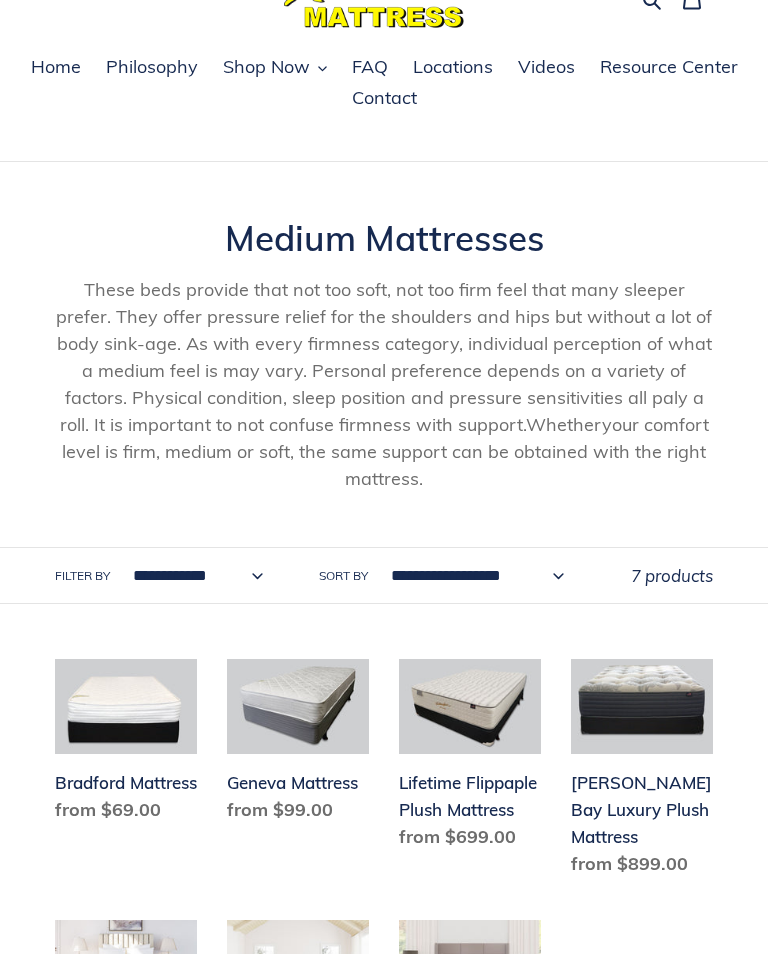 scroll, scrollTop: 106, scrollLeft: 0, axis: vertical 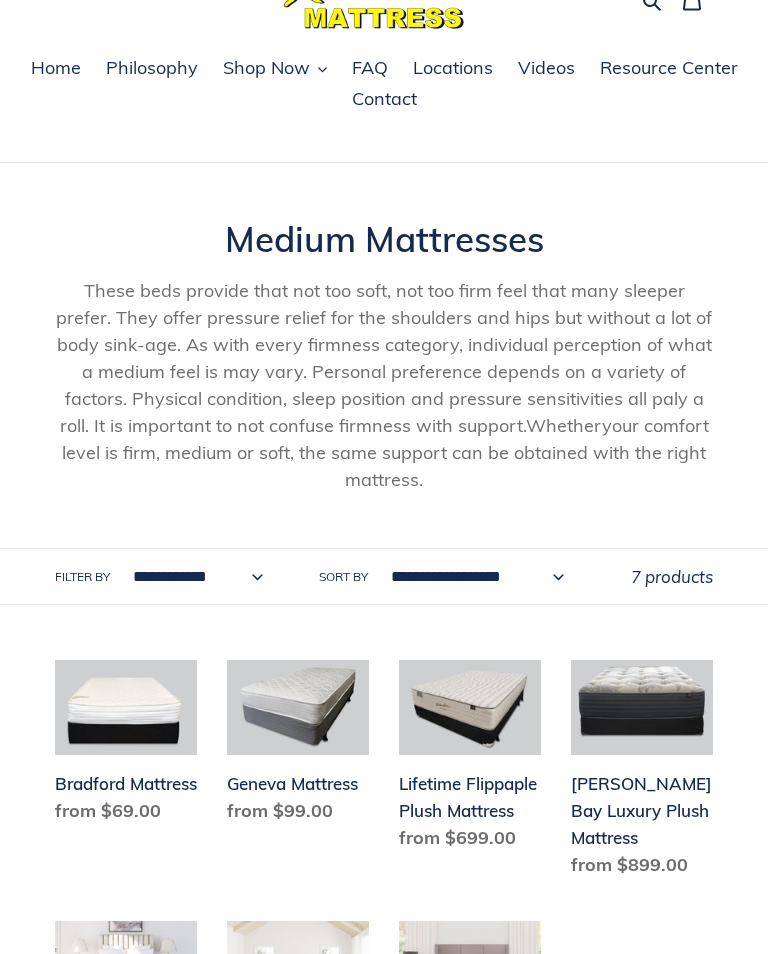 click on "**********" at bounding box center (193, 576) 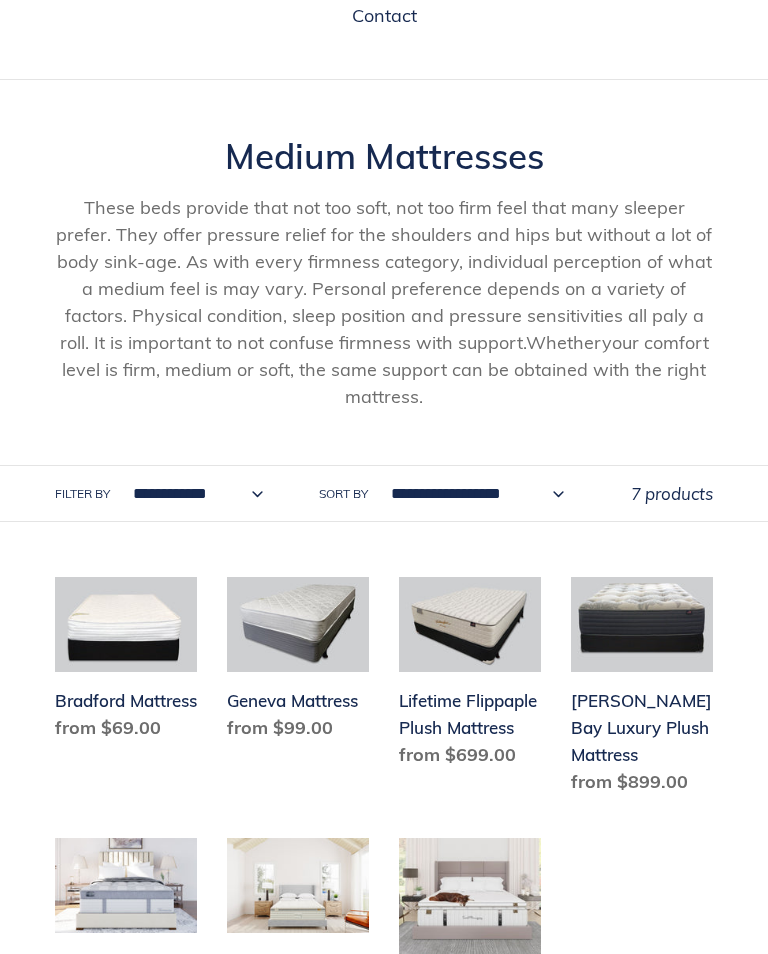 scroll, scrollTop: 187, scrollLeft: 0, axis: vertical 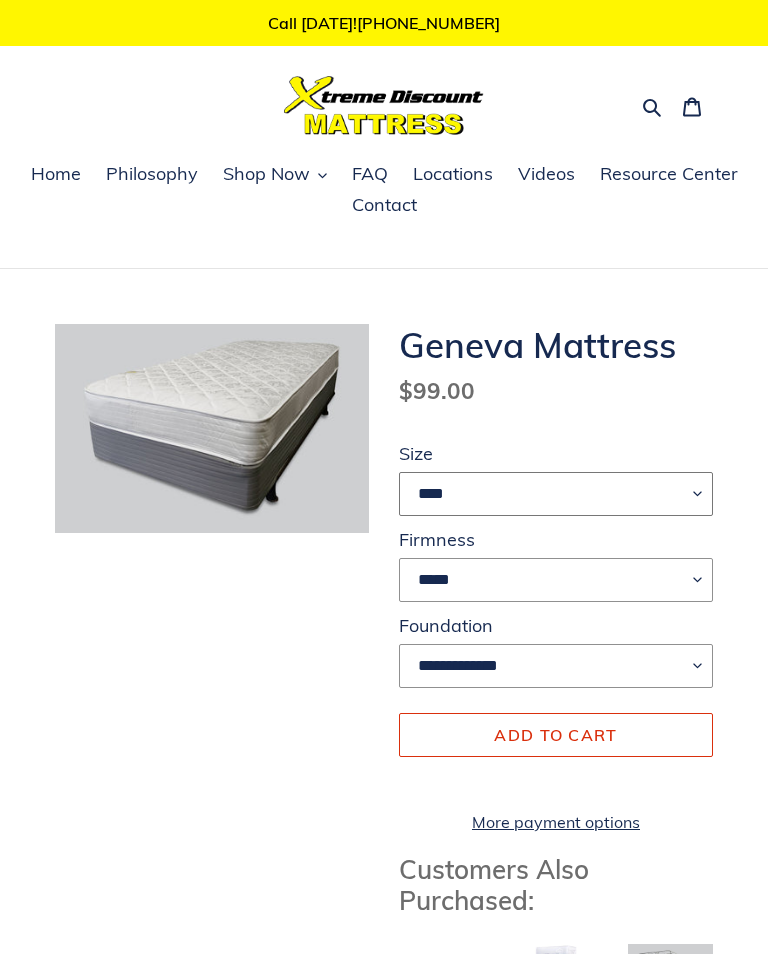 click on "****
****
*****" at bounding box center (556, 494) 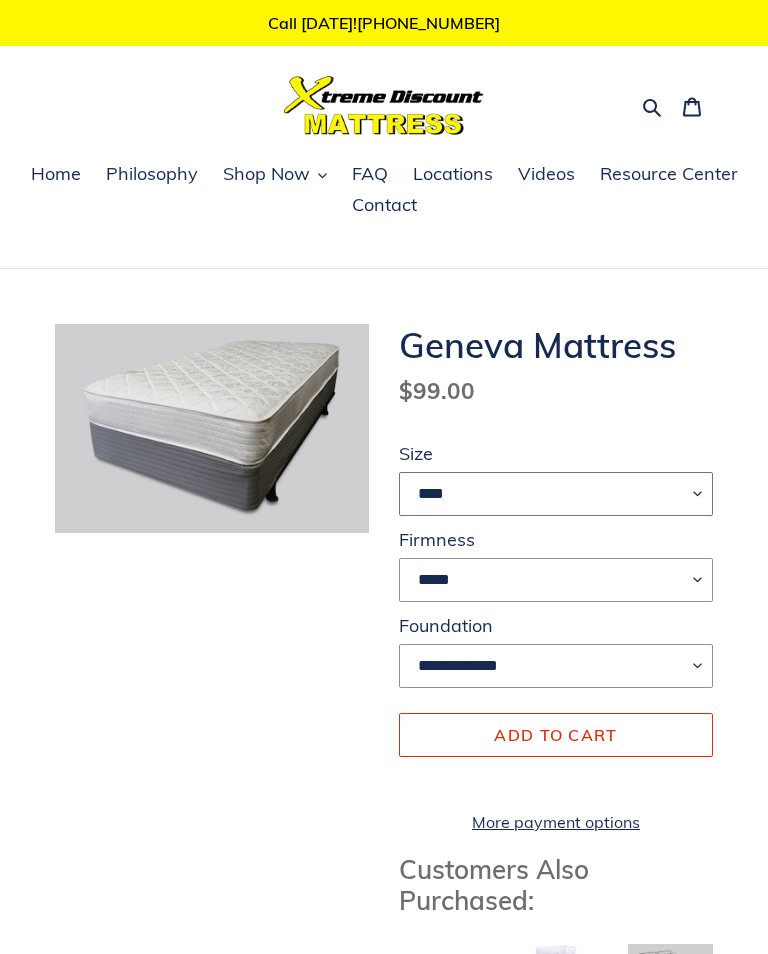 select on "*****" 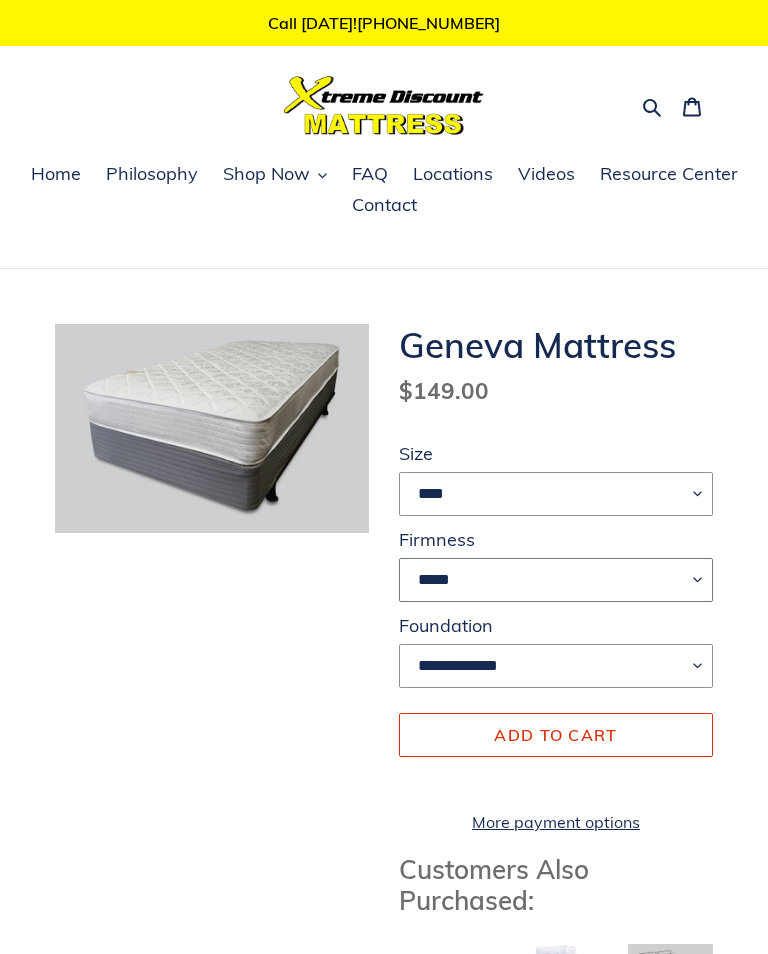 click on "*****" at bounding box center (556, 580) 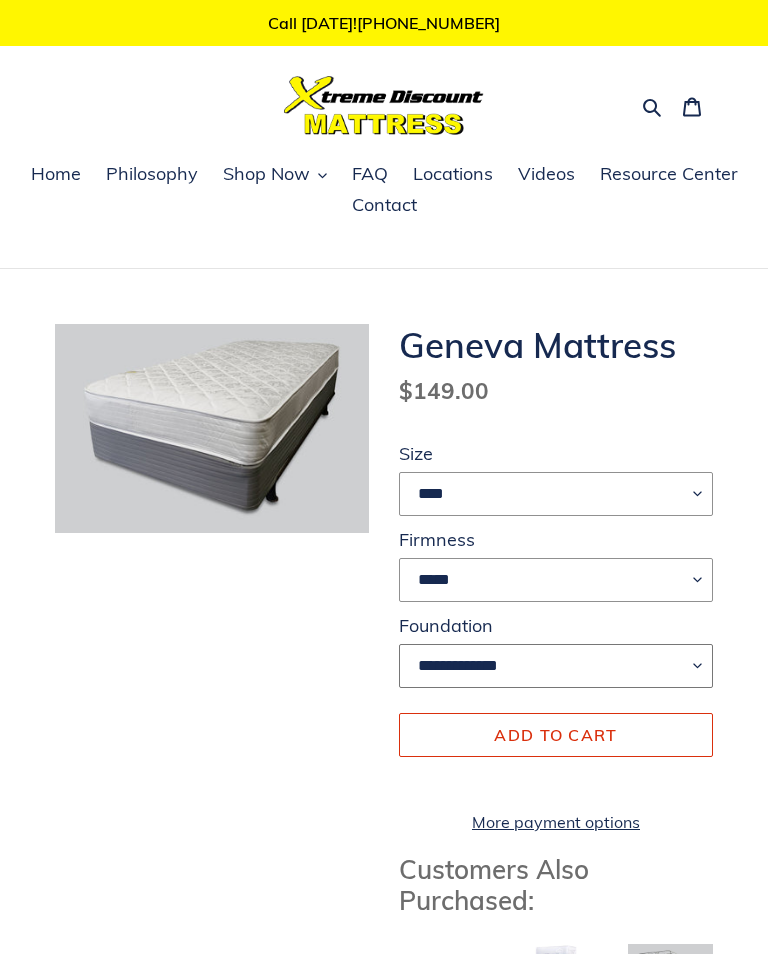 click on "**********" at bounding box center (556, 666) 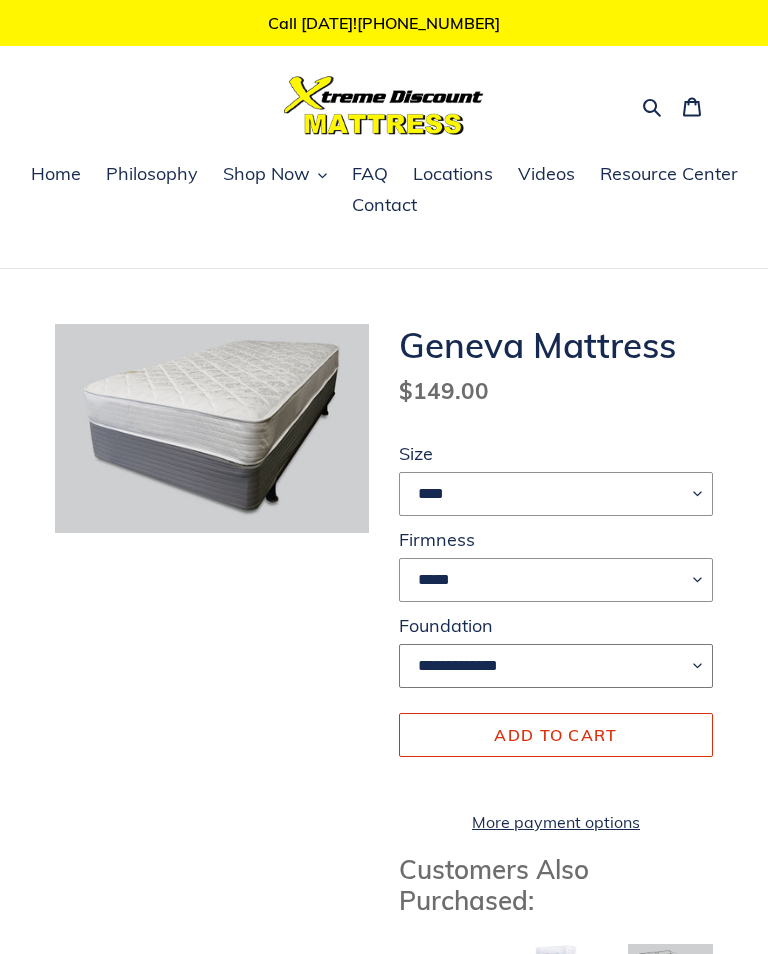 select on "**********" 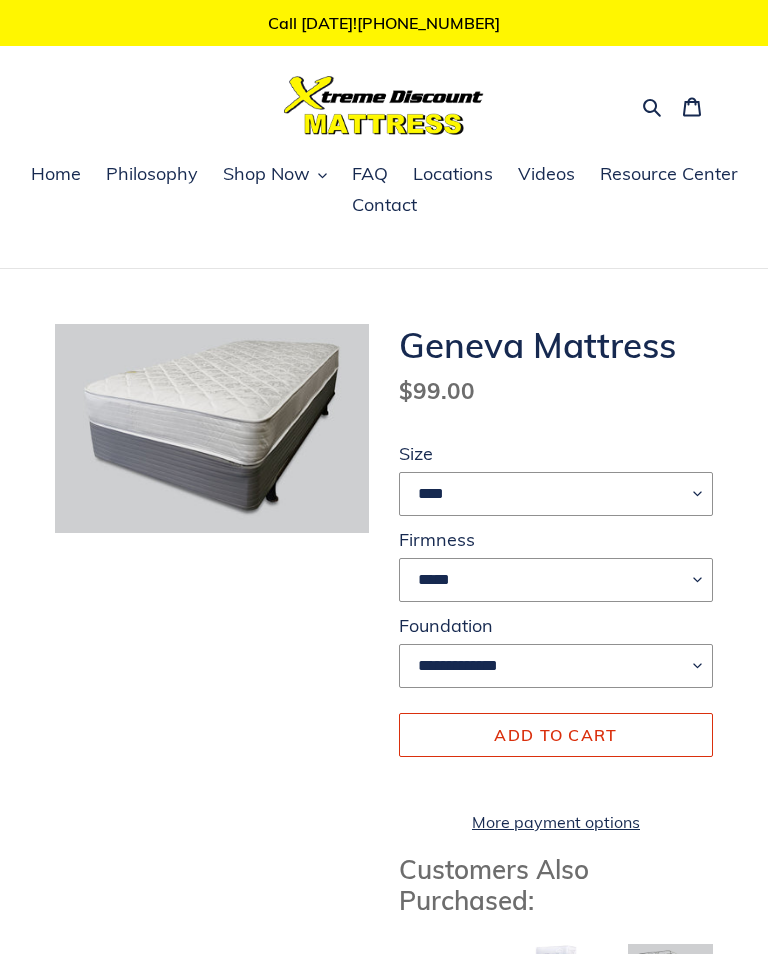 scroll, scrollTop: 0, scrollLeft: 0, axis: both 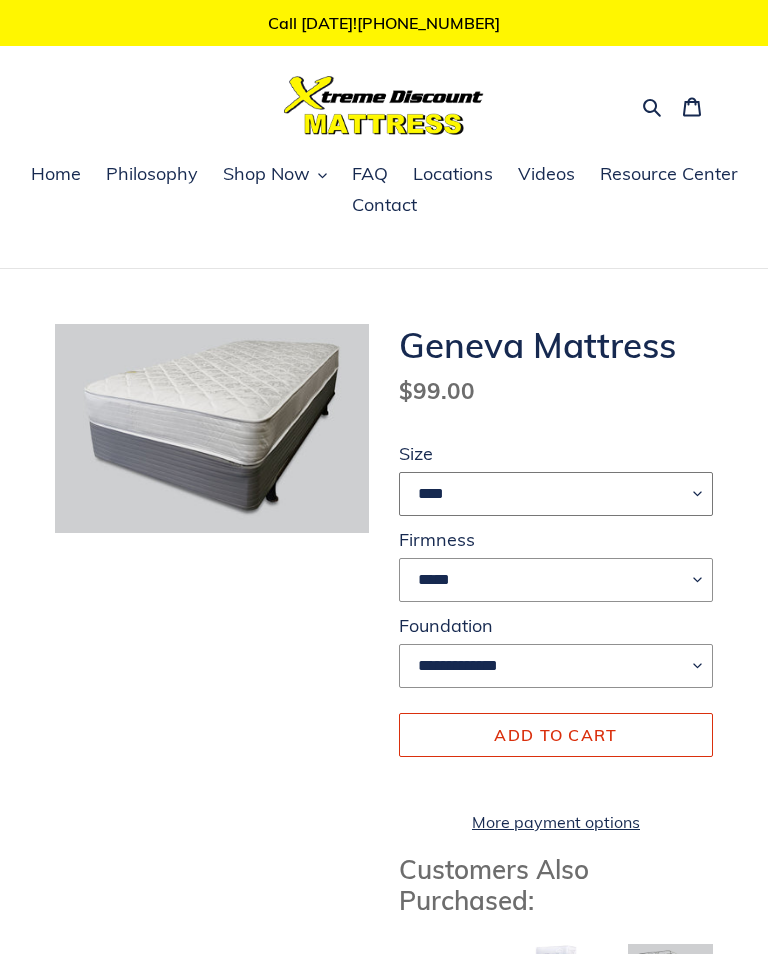 click on "****
****
*****" at bounding box center (556, 494) 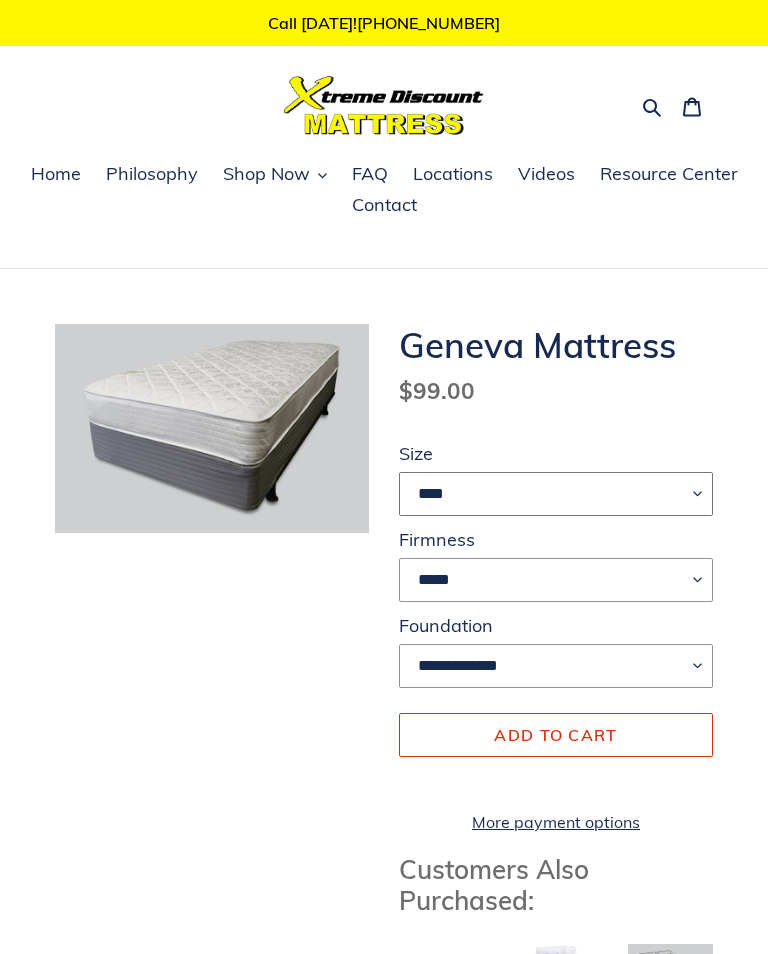 select on "*****" 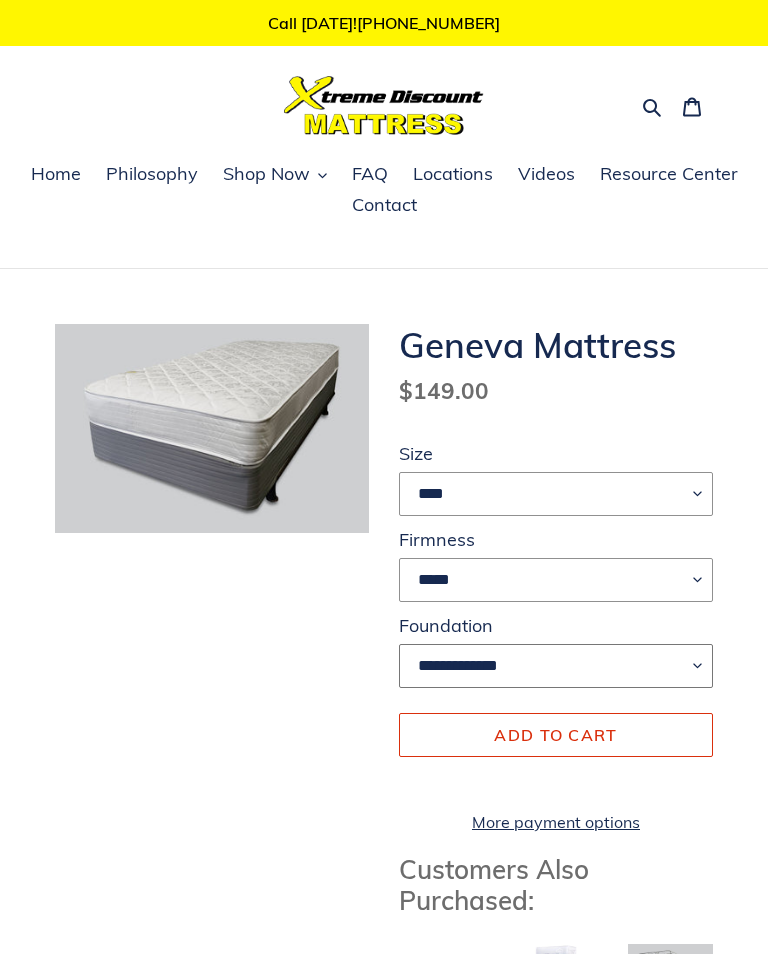 click on "**********" at bounding box center (556, 666) 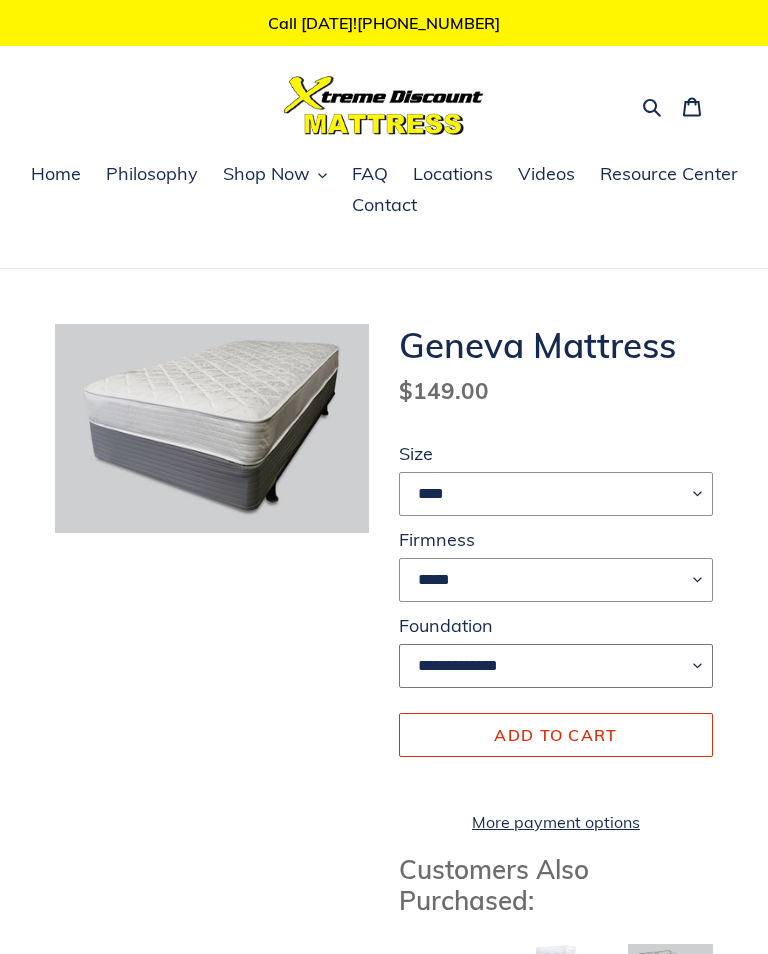 select on "**********" 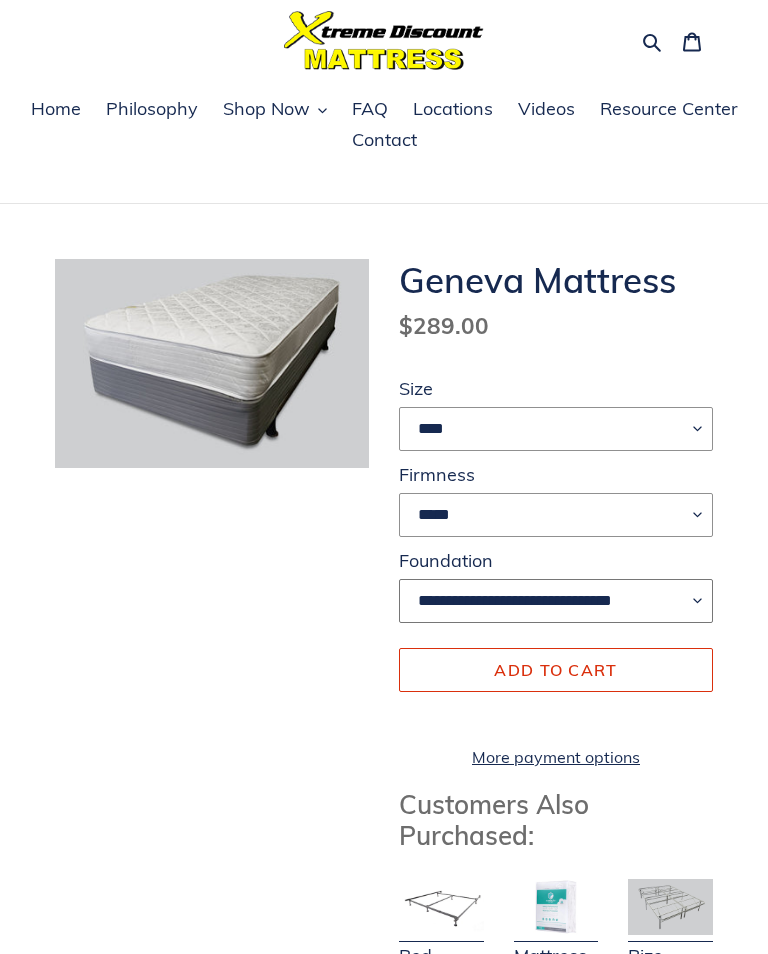 scroll, scrollTop: 63, scrollLeft: 0, axis: vertical 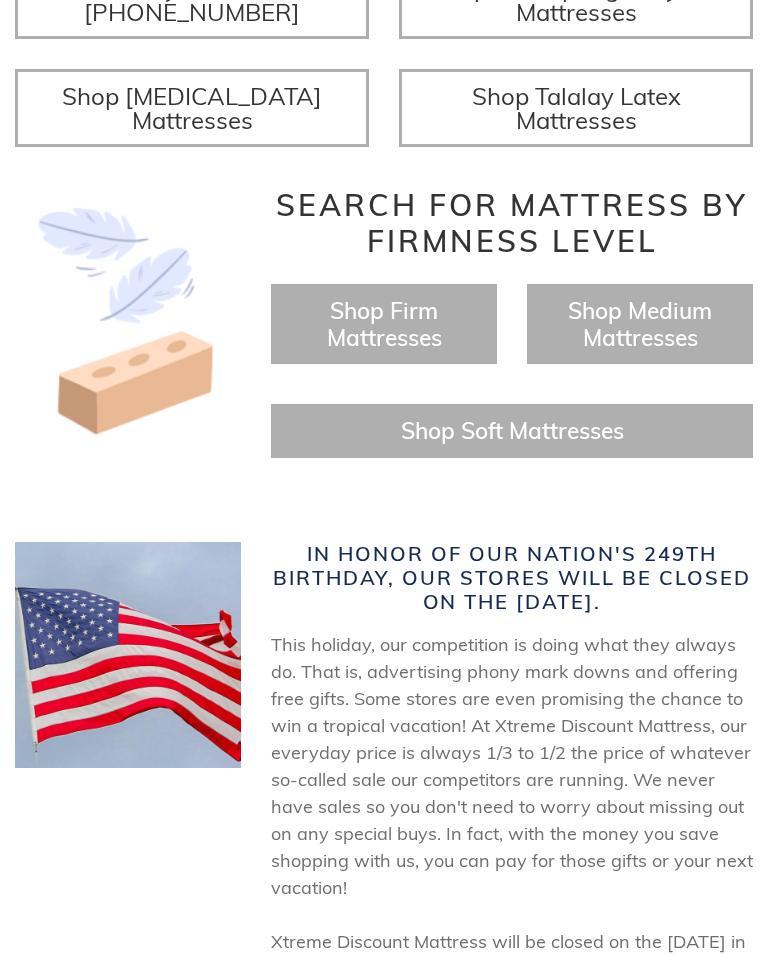 click on "Shop Medium Mattresses" at bounding box center (640, 324) 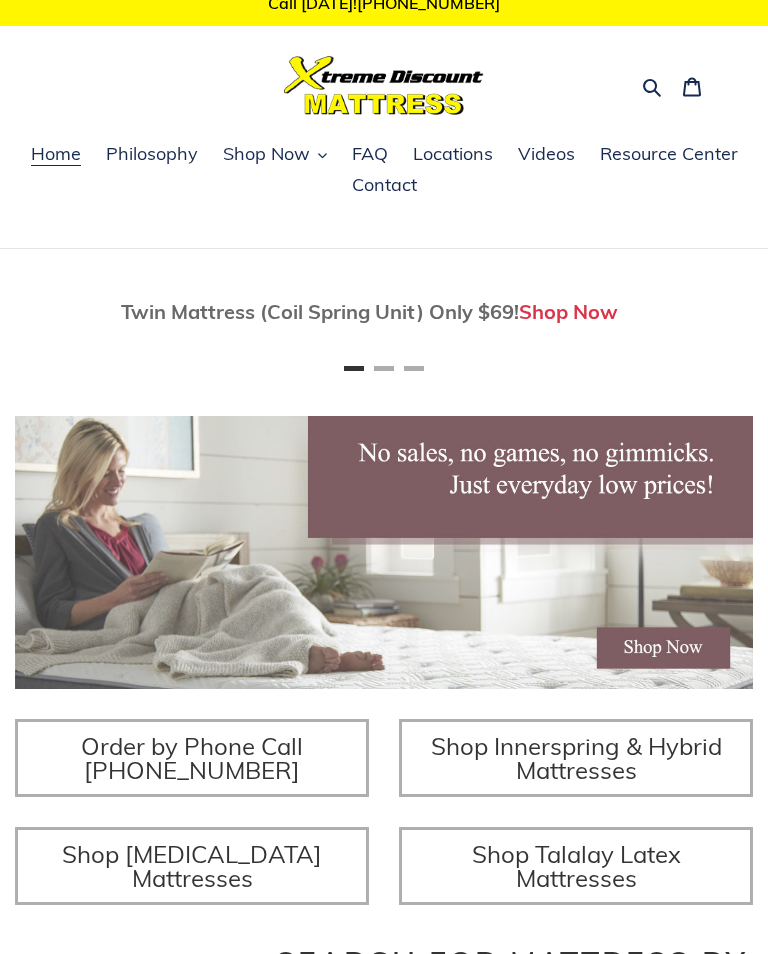 scroll, scrollTop: 0, scrollLeft: 0, axis: both 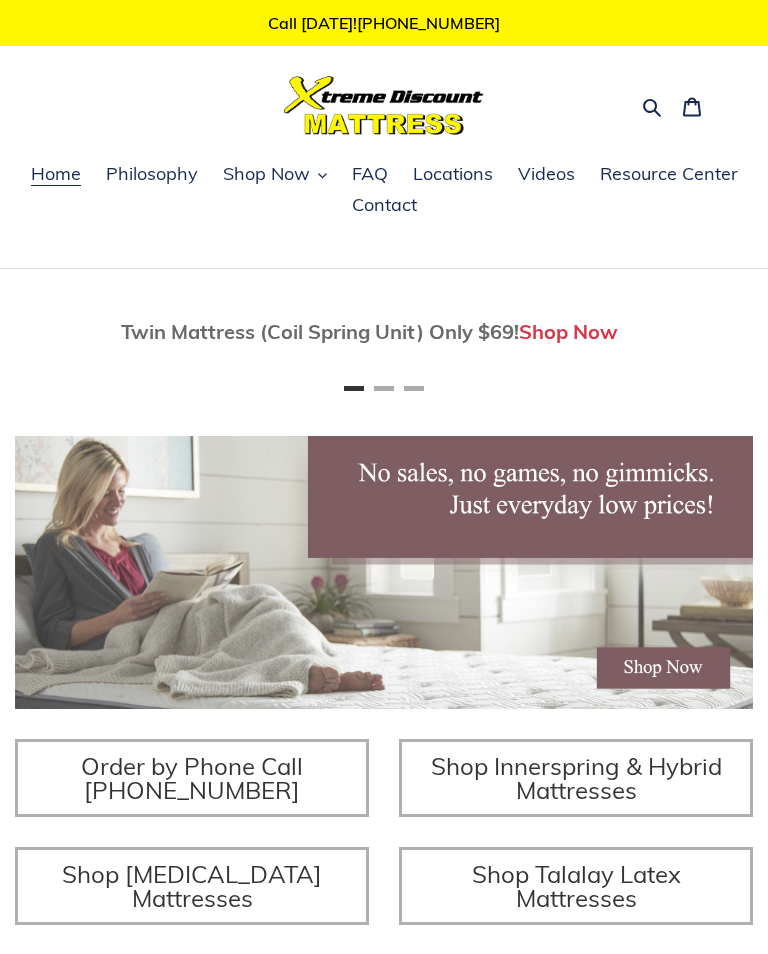 click on "Shop Now" at bounding box center [266, 174] 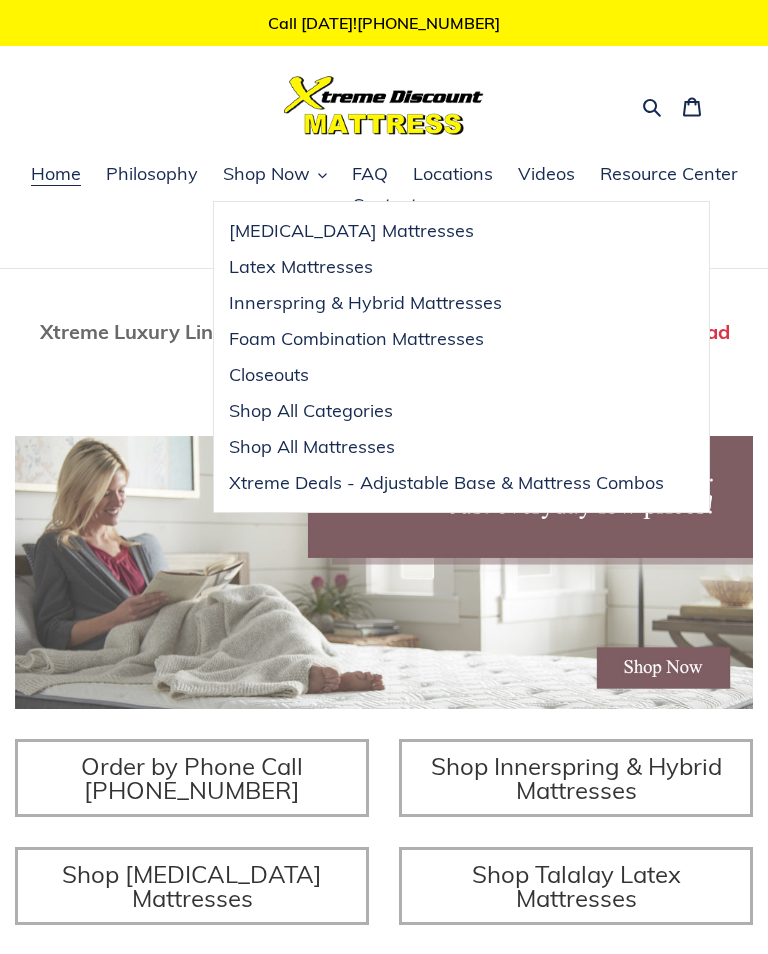 scroll, scrollTop: 0, scrollLeft: 1476, axis: horizontal 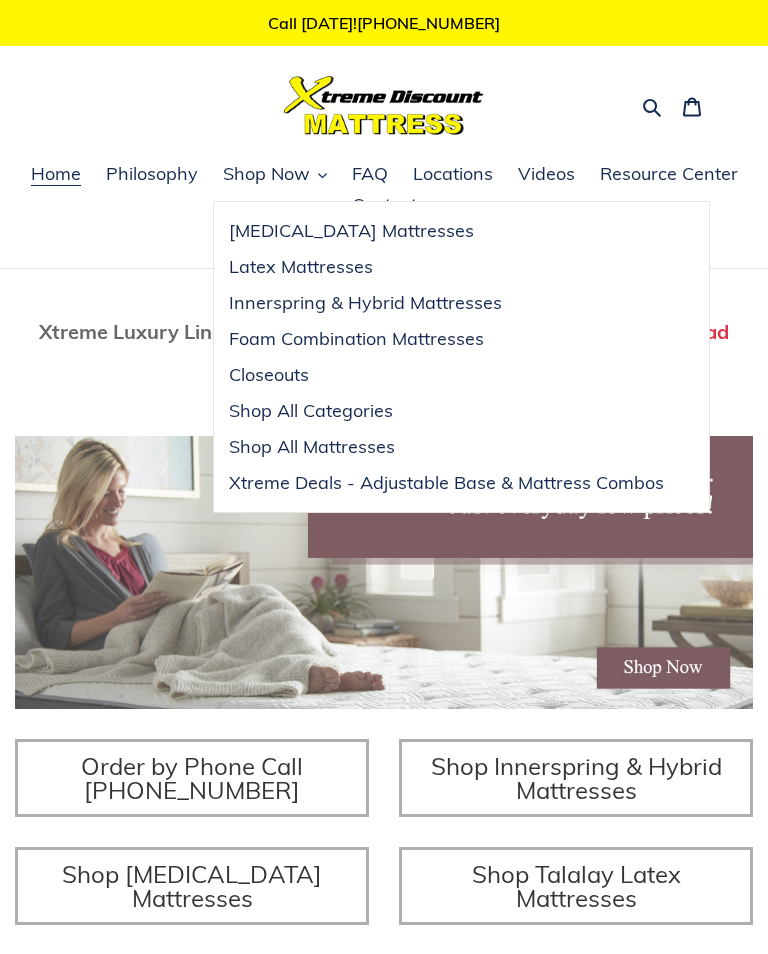 click on "Shop All Categories" at bounding box center [311, 411] 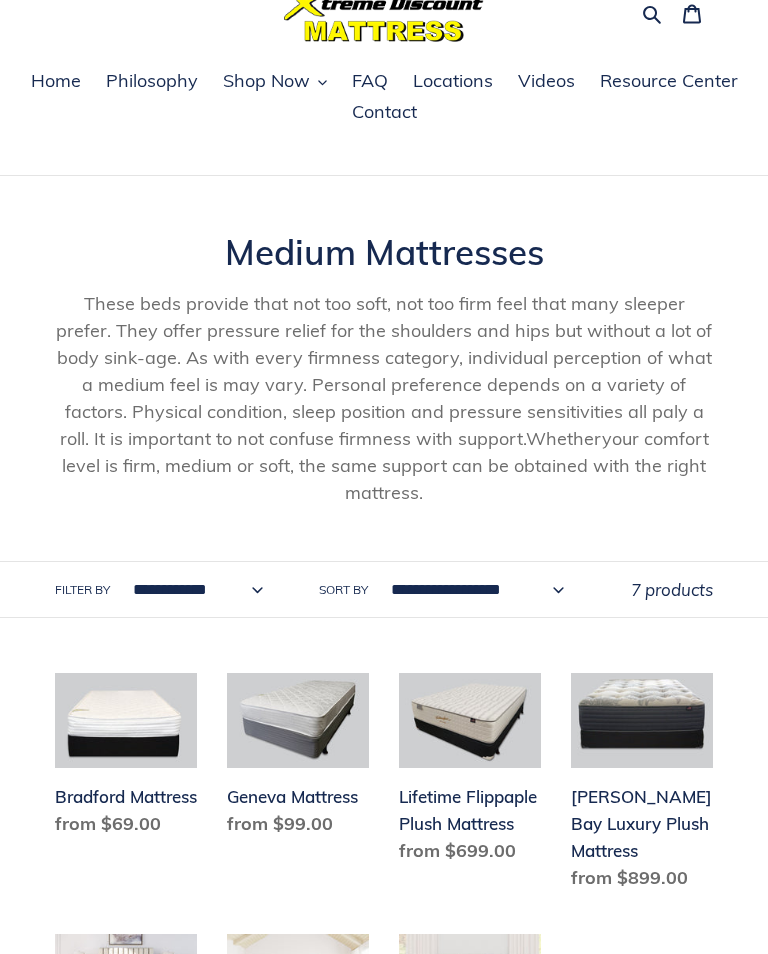 scroll, scrollTop: 0, scrollLeft: 0, axis: both 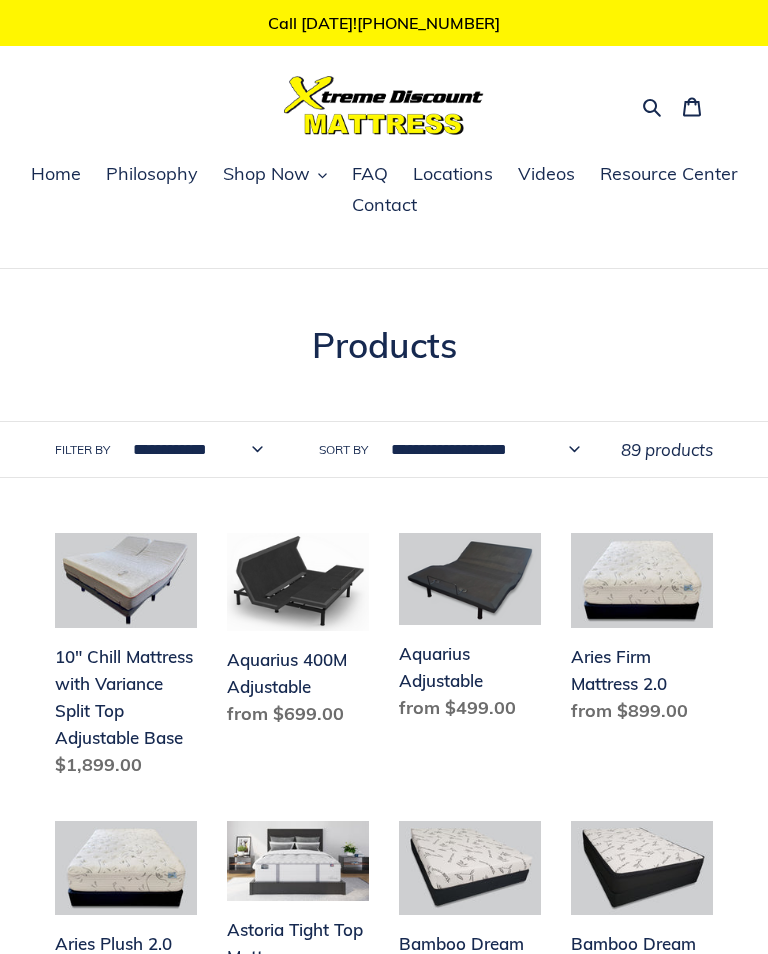 click on "**********" at bounding box center (453, 449) 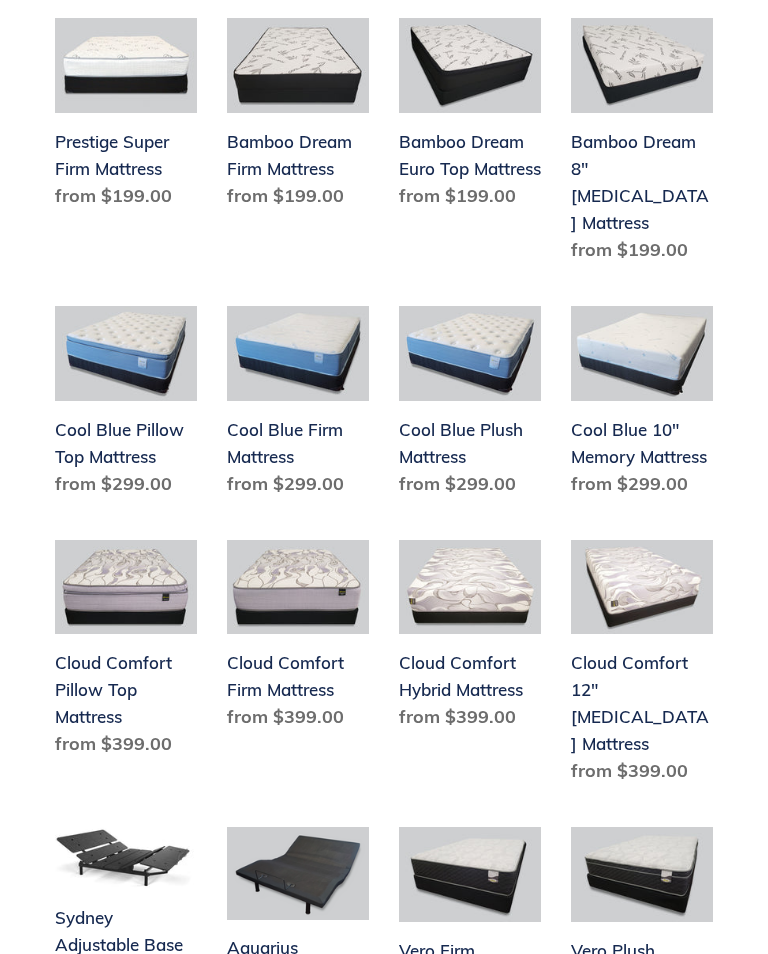 scroll, scrollTop: 1016, scrollLeft: 0, axis: vertical 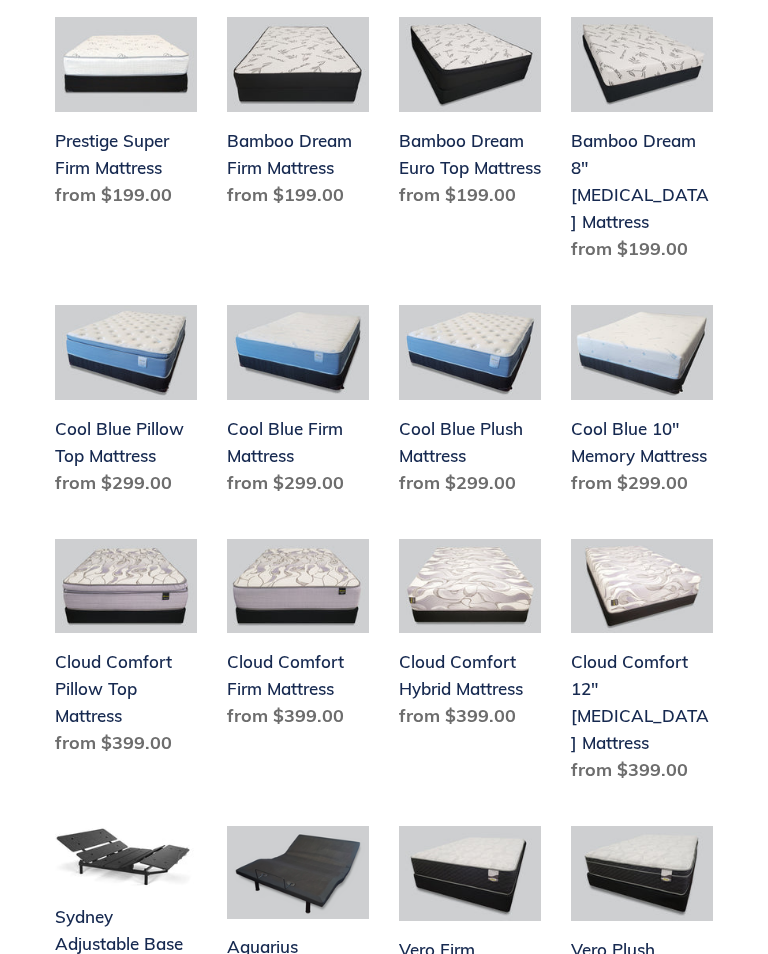 click on "Cool Blue Plush Mattress" at bounding box center [470, 404] 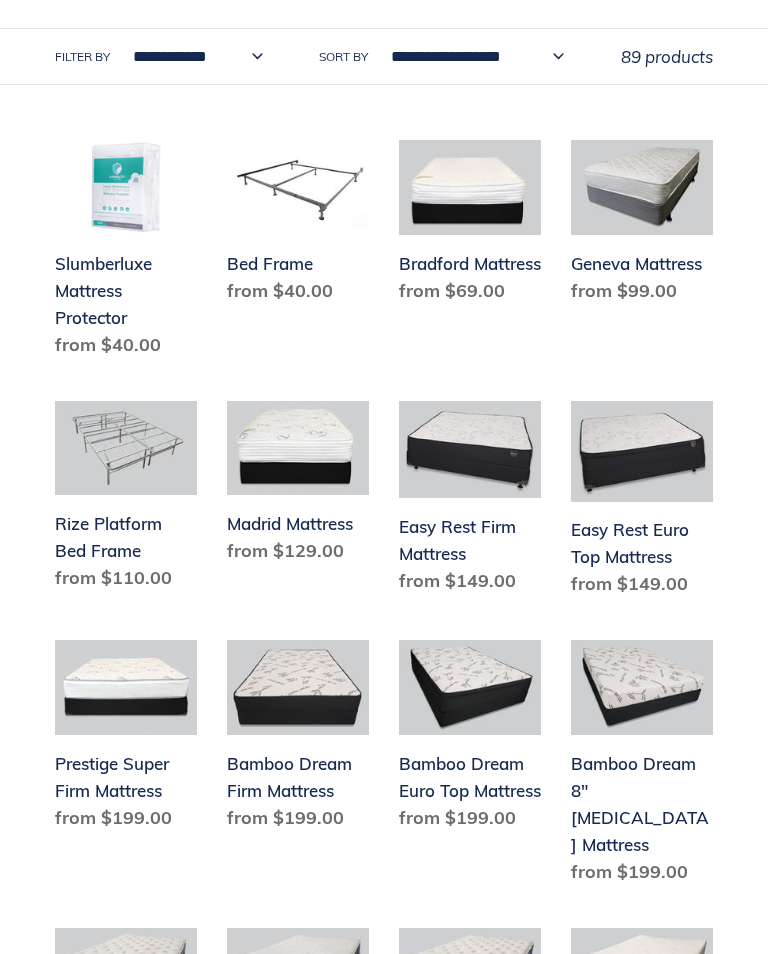 scroll, scrollTop: 396, scrollLeft: 0, axis: vertical 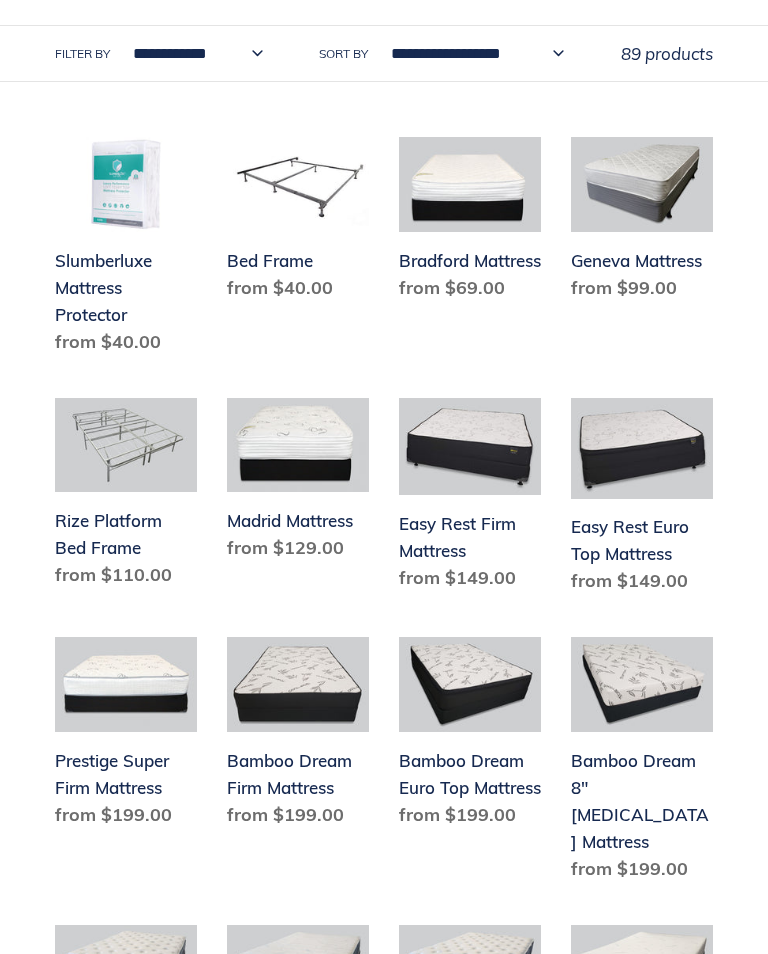 click on "Bamboo Dream 8" [MEDICAL_DATA] Mattress" at bounding box center [642, 763] 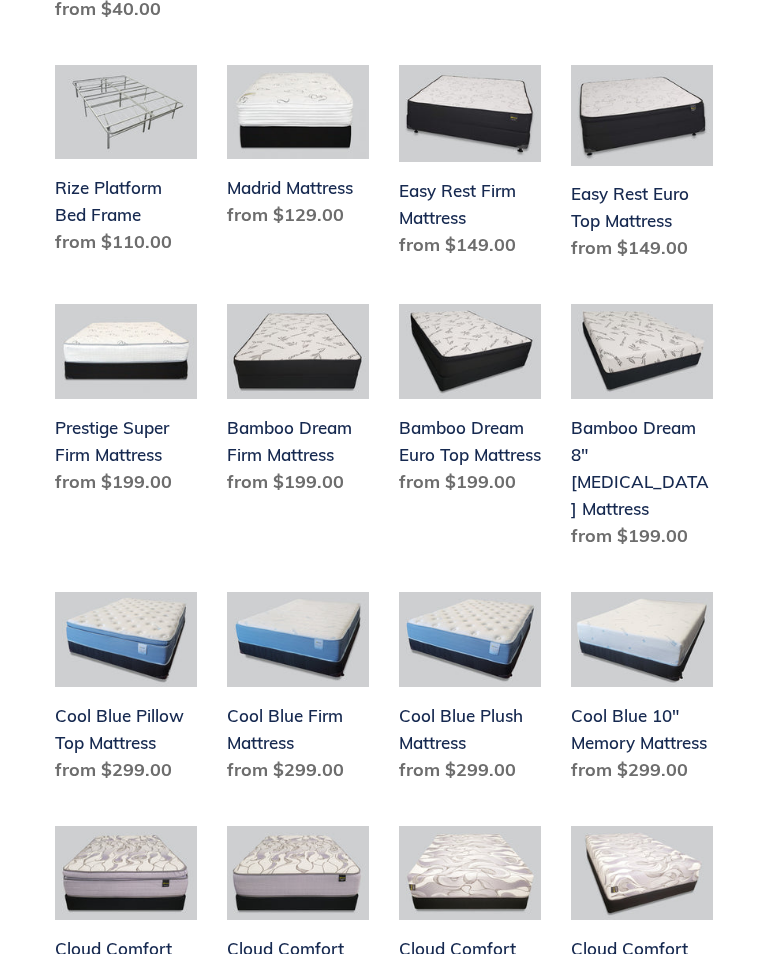 scroll, scrollTop: 729, scrollLeft: 0, axis: vertical 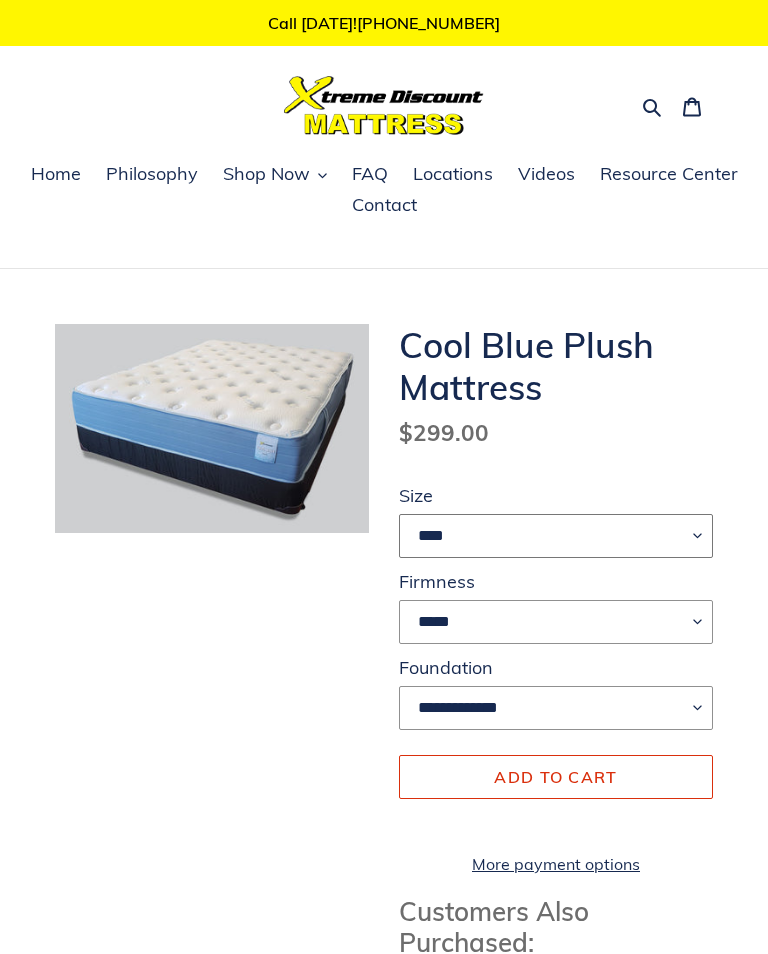 click on "**** ******* **** ***** ****" at bounding box center (556, 536) 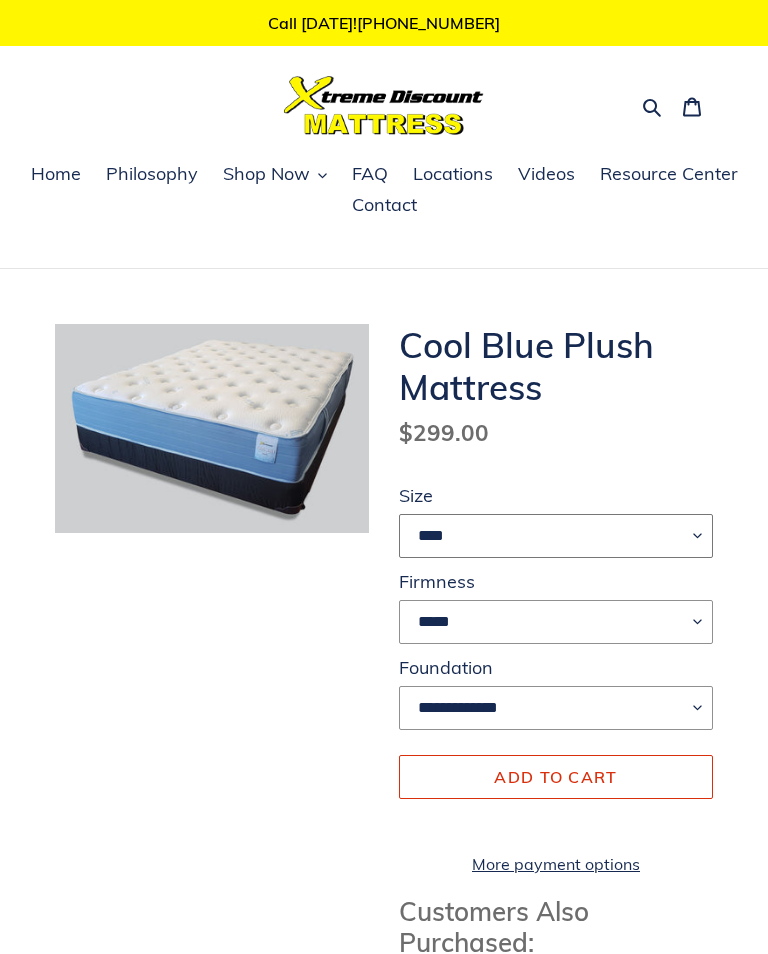 select on "*****" 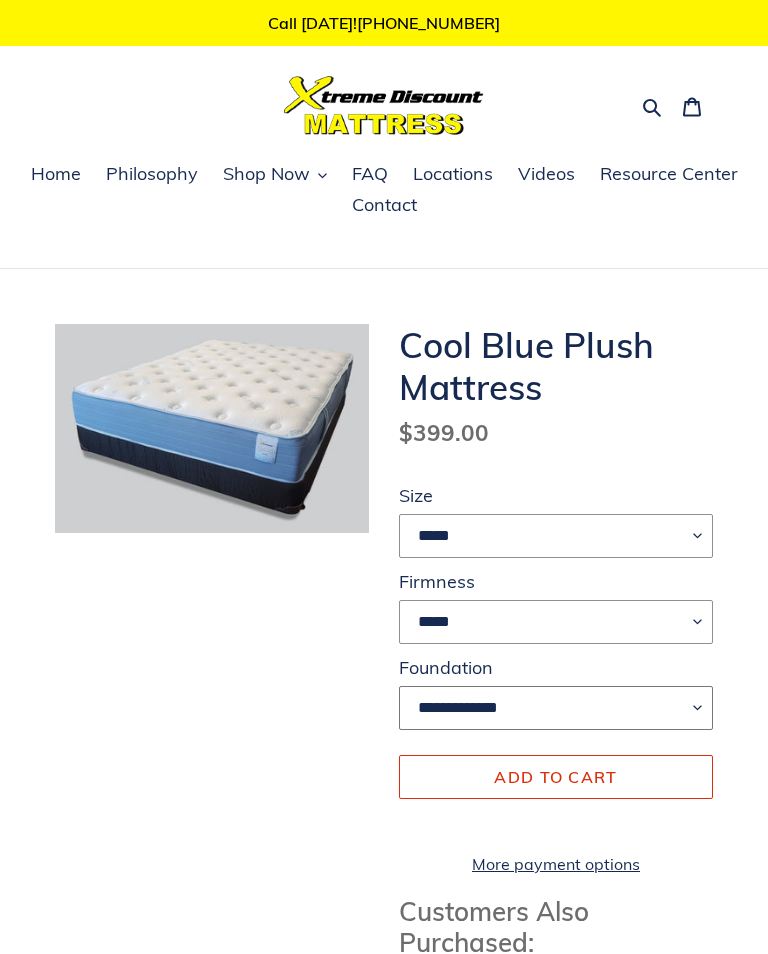 click on "**********" at bounding box center [556, 708] 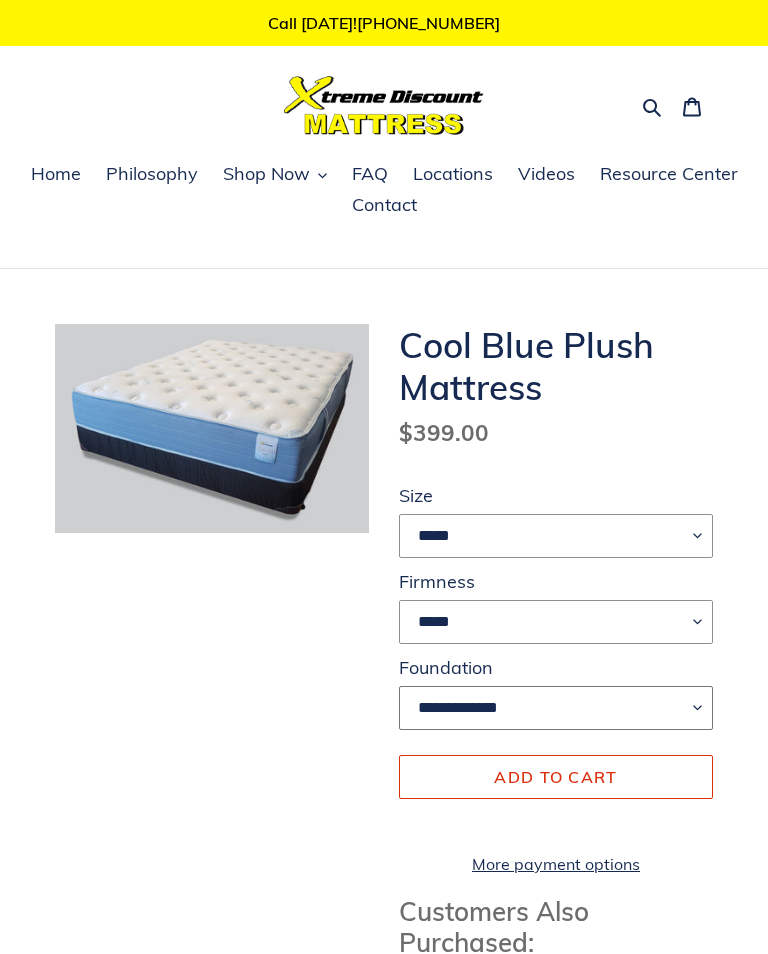 select on "**********" 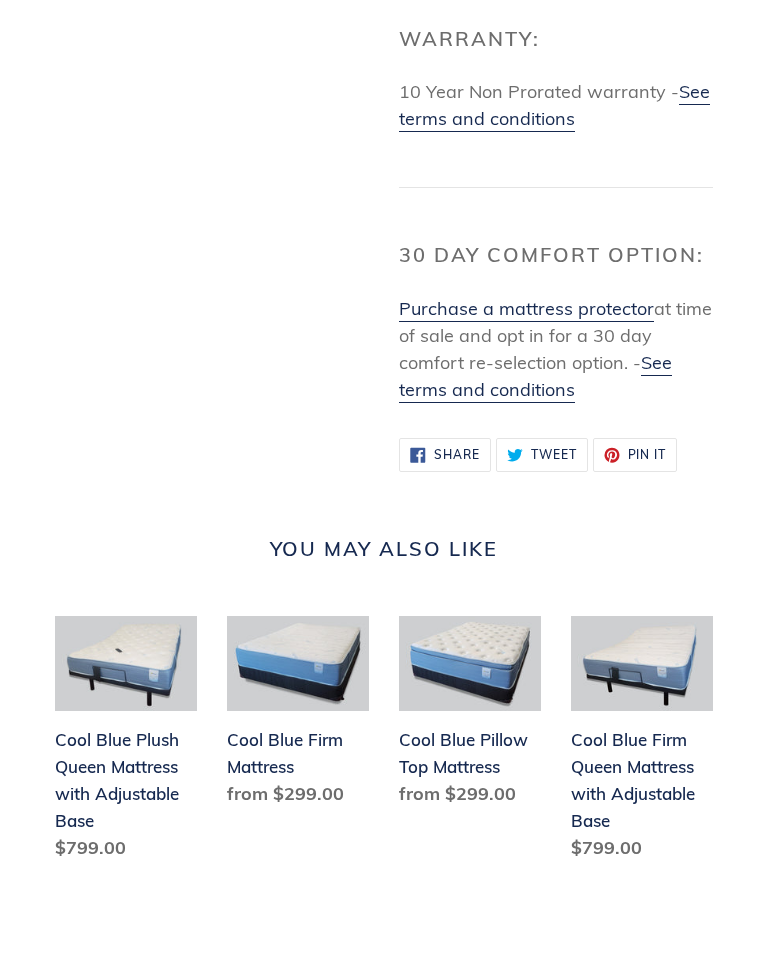 scroll, scrollTop: 2232, scrollLeft: 0, axis: vertical 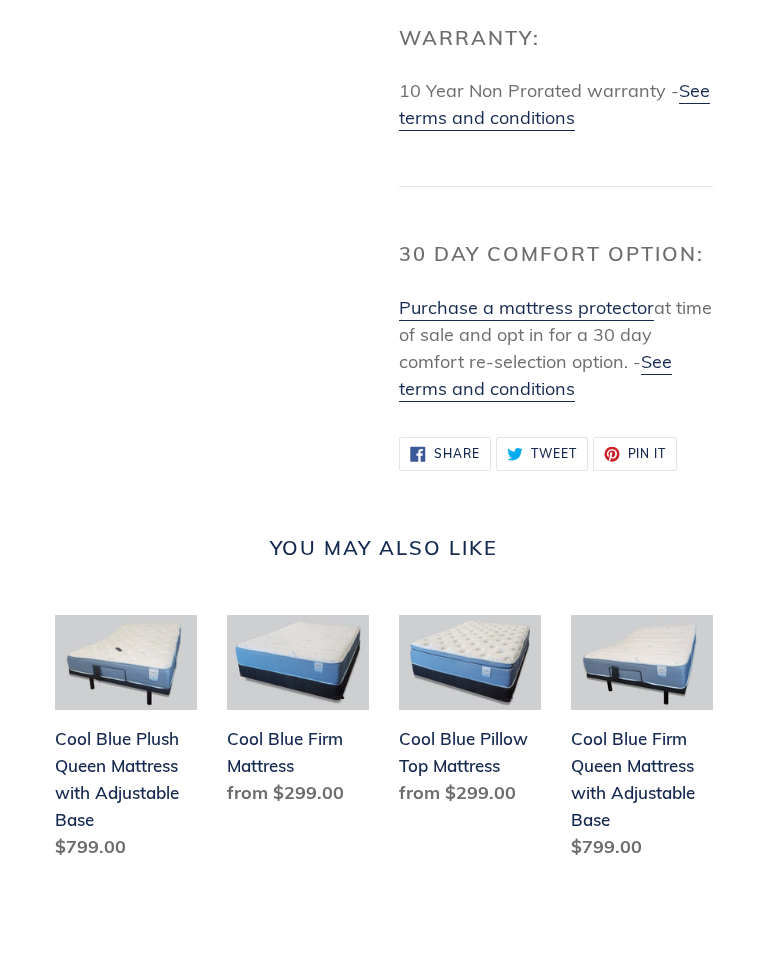 click on "Cool Blue Pillow Top Mattress" at bounding box center (470, 714) 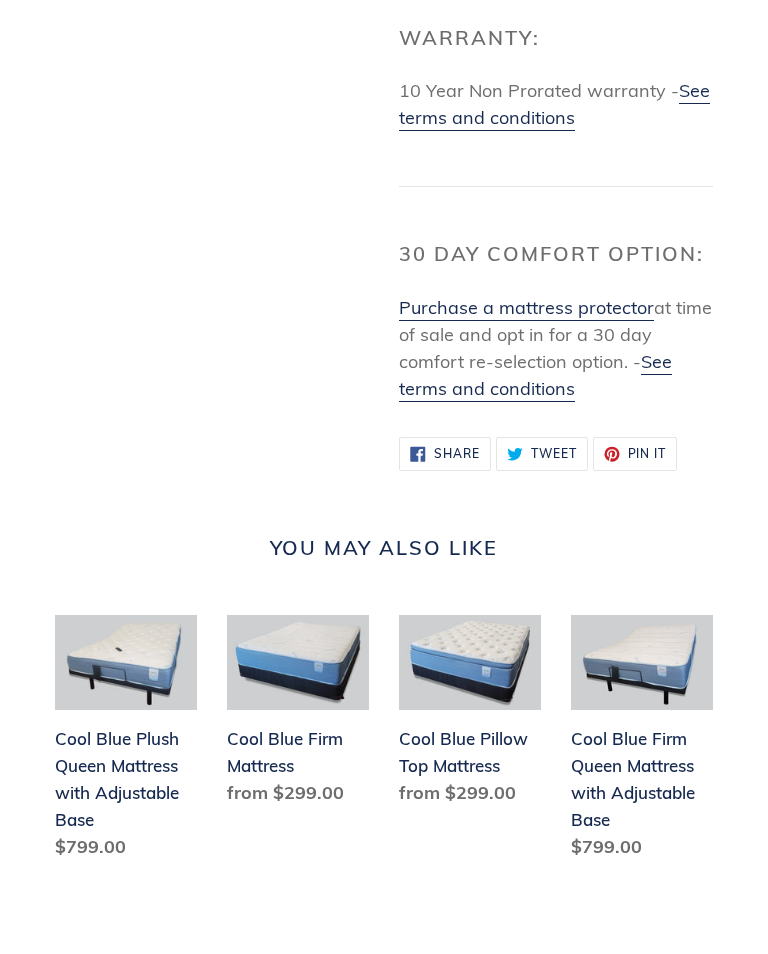 scroll, scrollTop: 268, scrollLeft: 0, axis: vertical 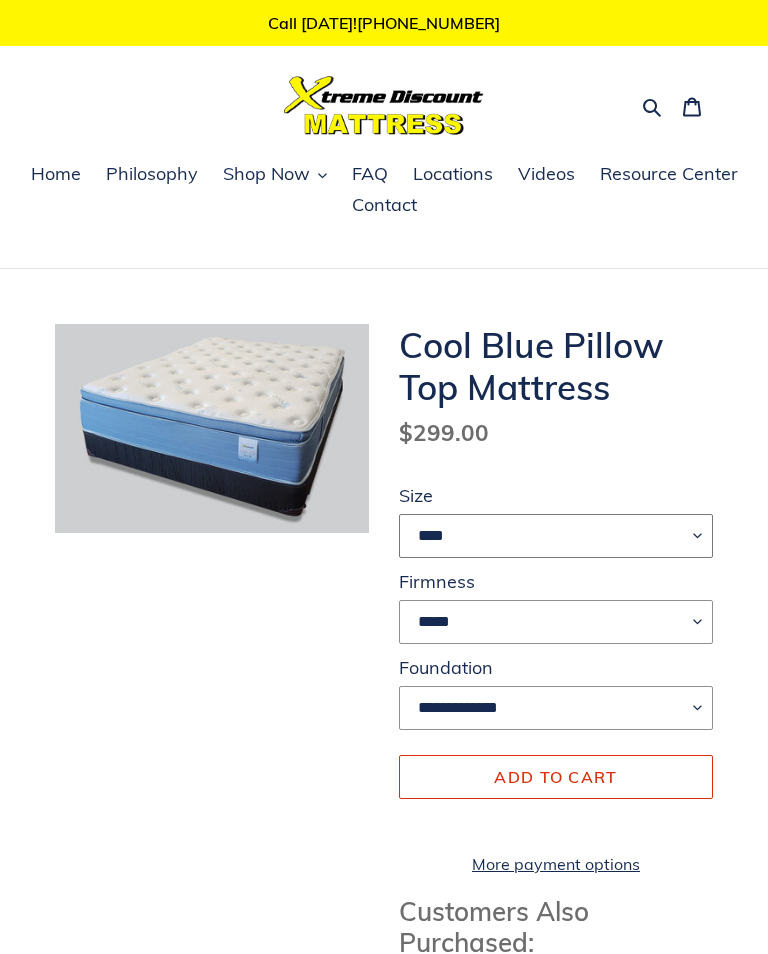 click on "****
*******
****
*****
****" at bounding box center [556, 536] 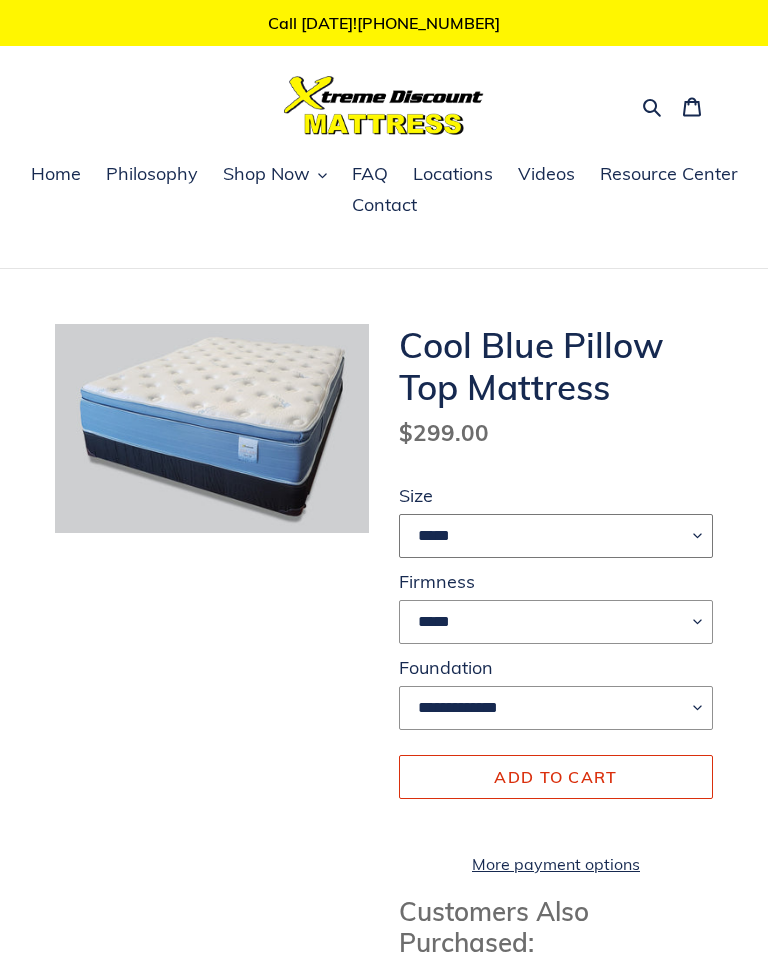 select on "*****" 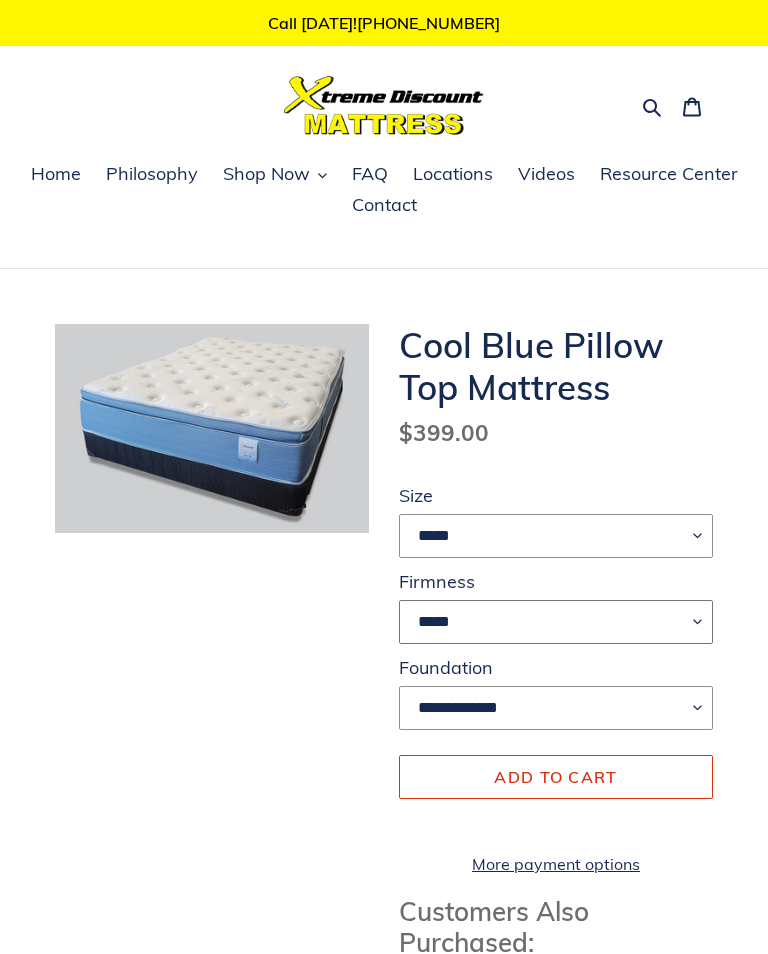 click on "*****" at bounding box center [556, 622] 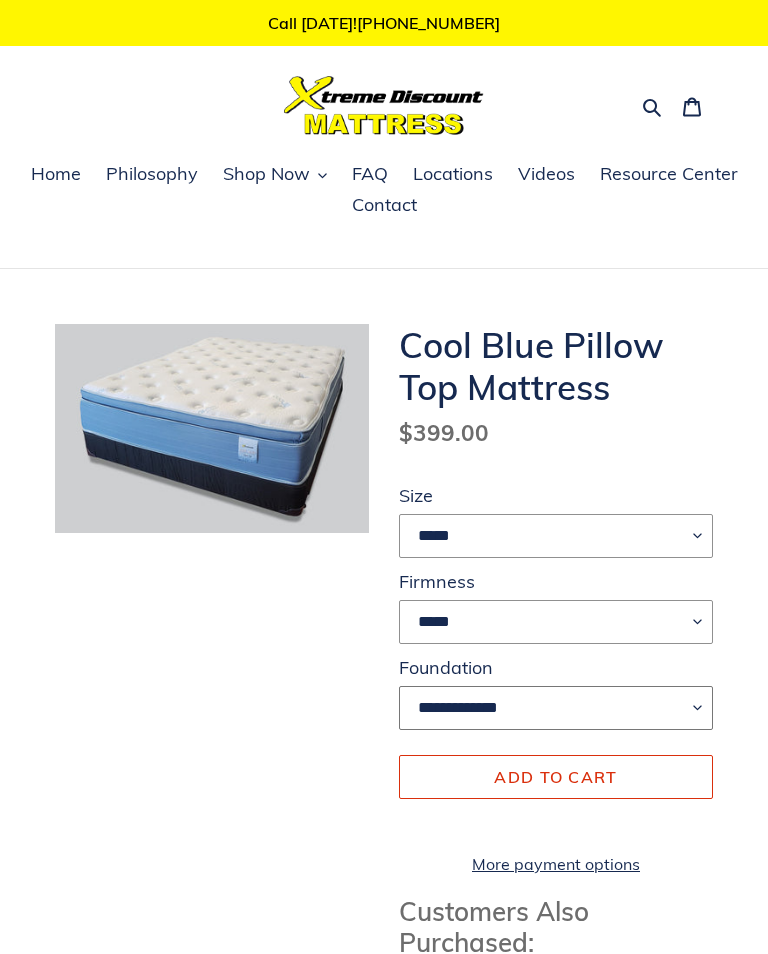 click on "**********" at bounding box center [556, 708] 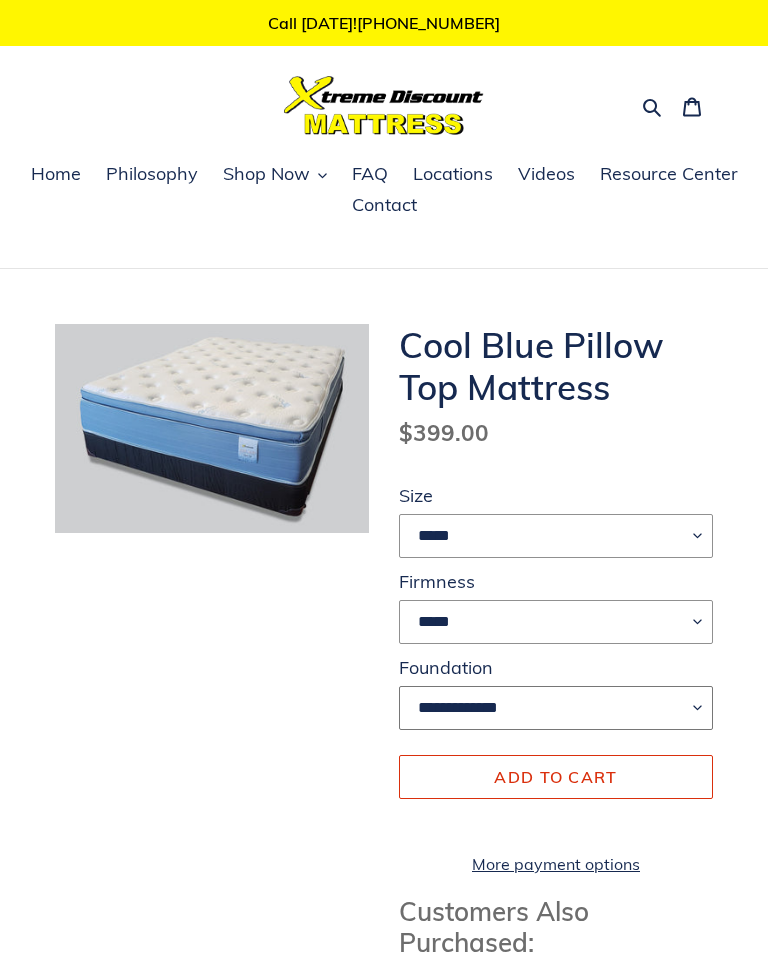 select on "**********" 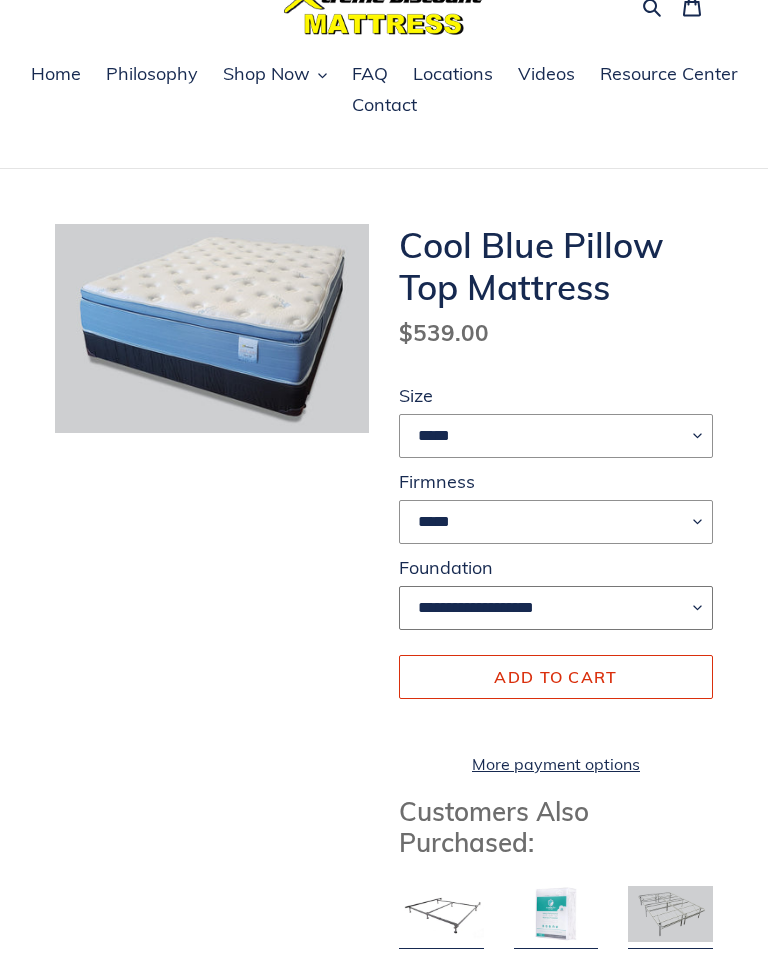 scroll, scrollTop: 99, scrollLeft: 0, axis: vertical 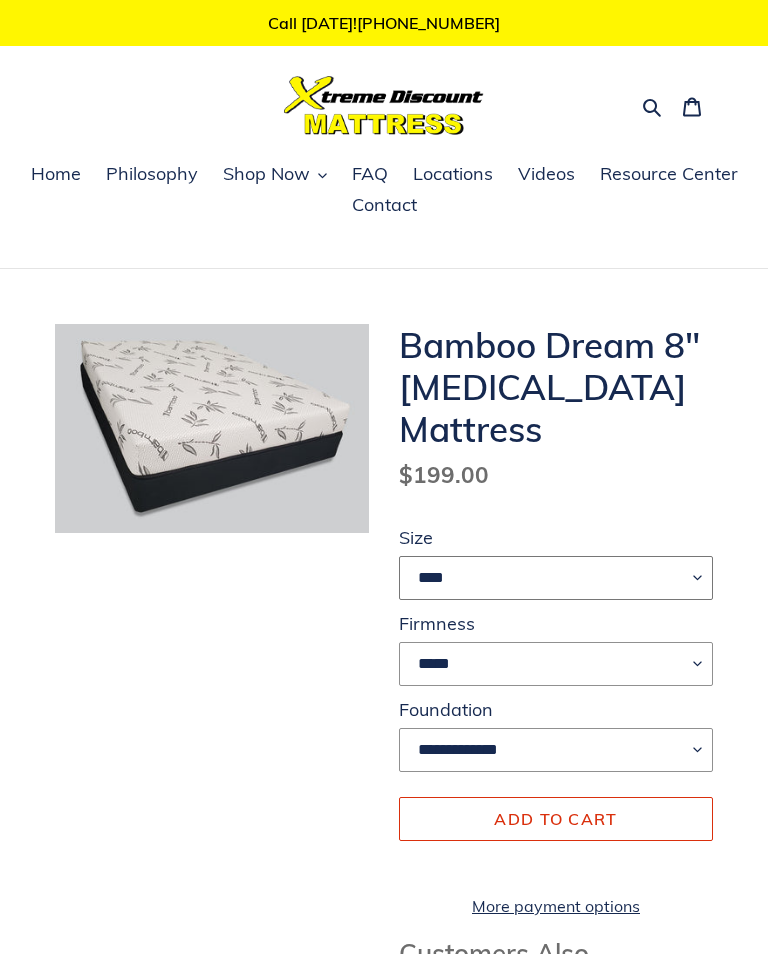 click on "****
*******
****
*****
****" at bounding box center (556, 578) 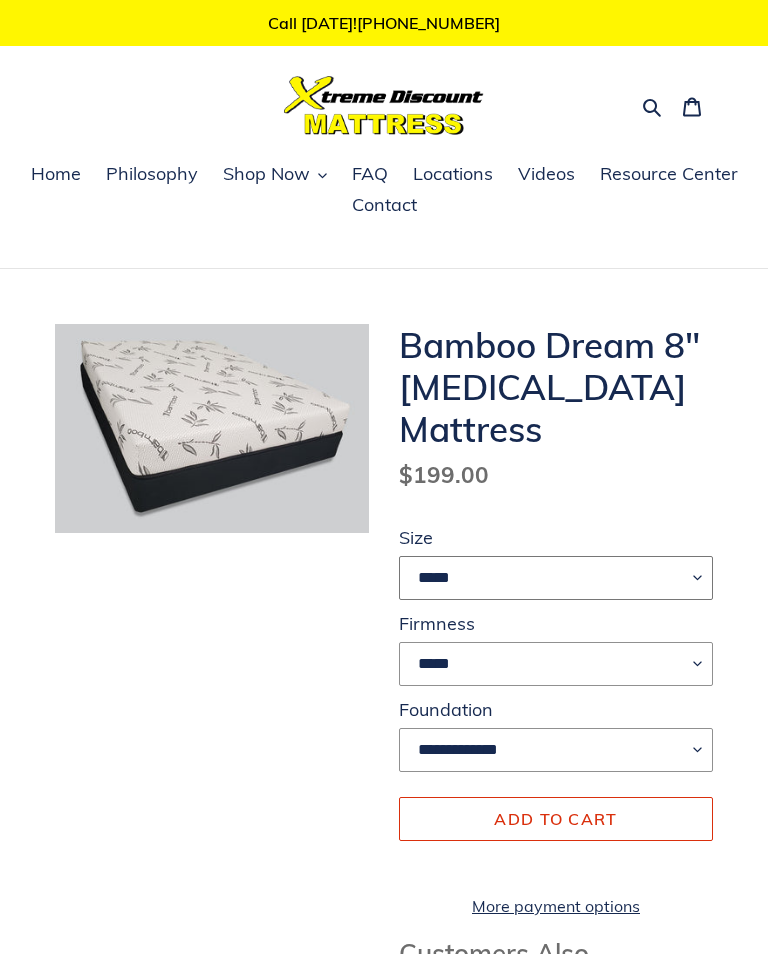 select on "*****" 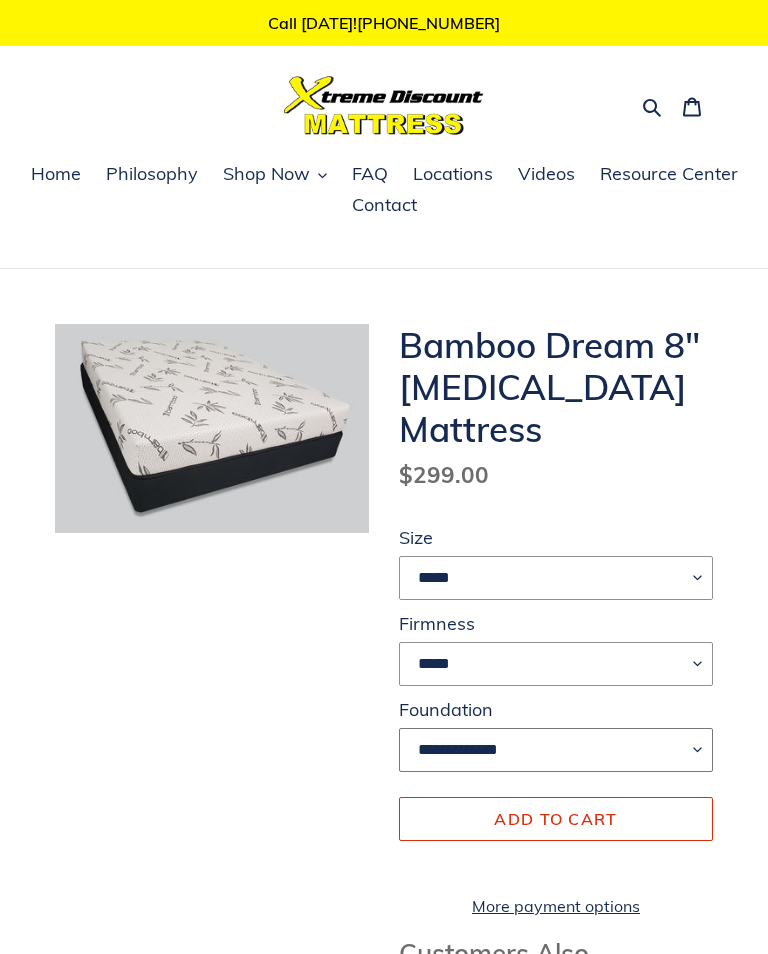 click on "**********" at bounding box center [556, 750] 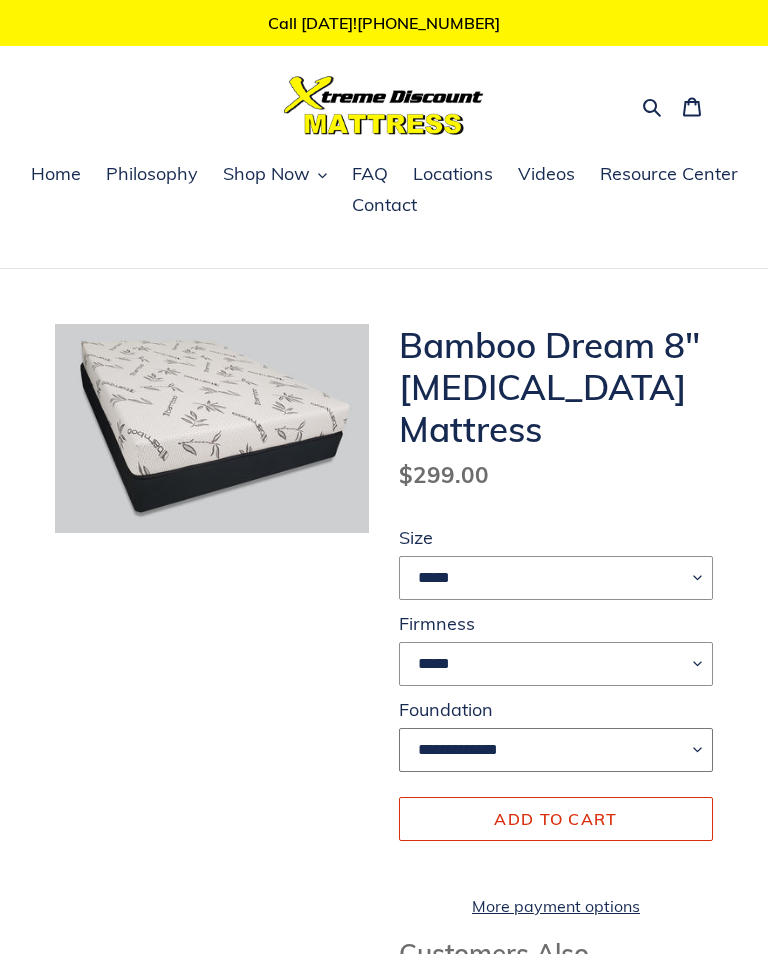 select on "**********" 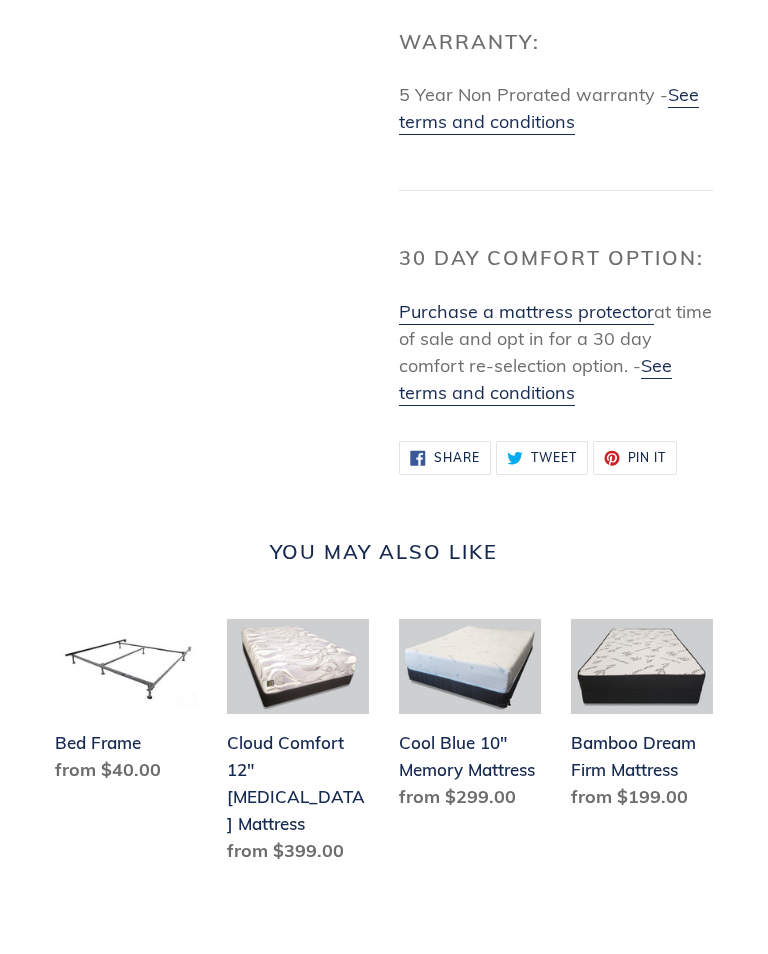 scroll, scrollTop: 2104, scrollLeft: 0, axis: vertical 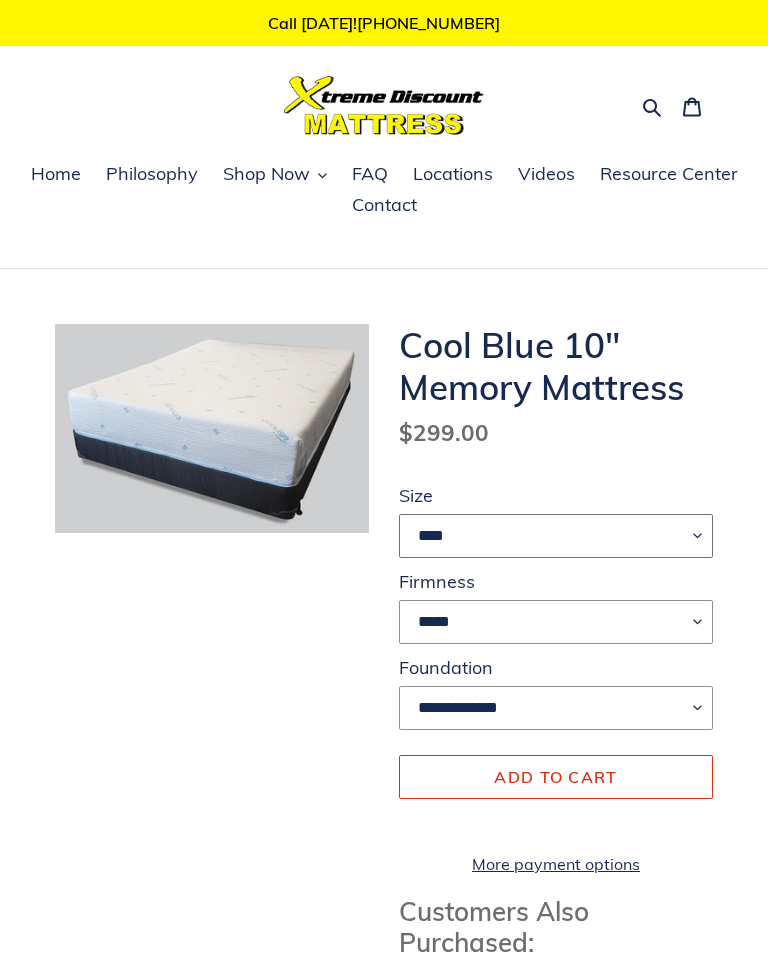 click on "****
*******
****
*****
****" at bounding box center (556, 536) 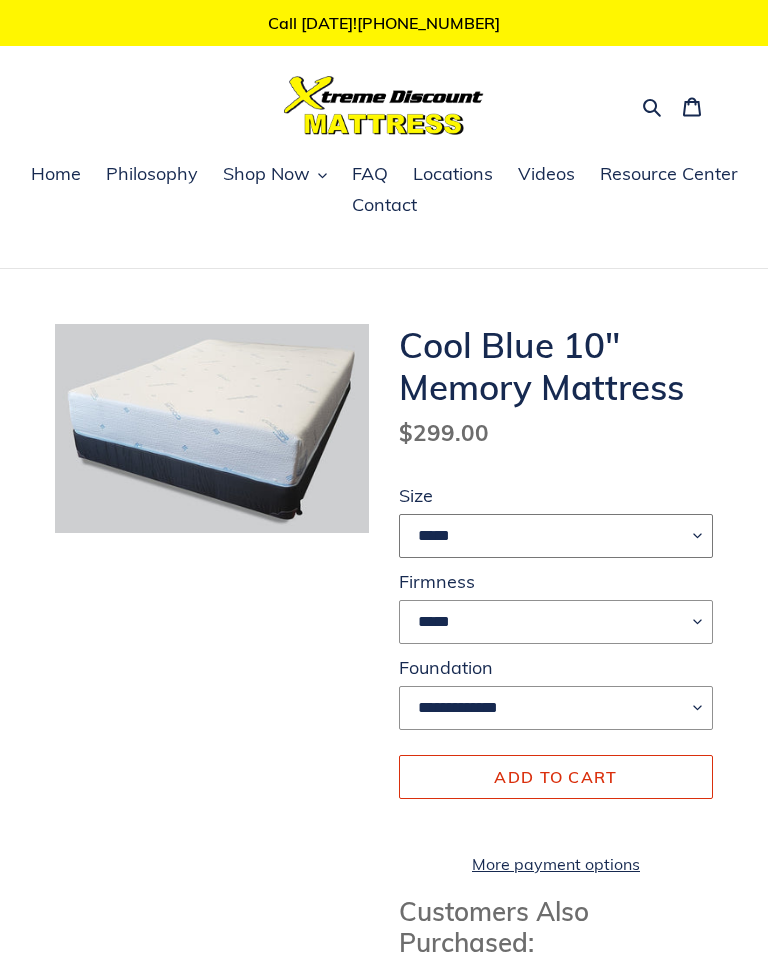 select on "*****" 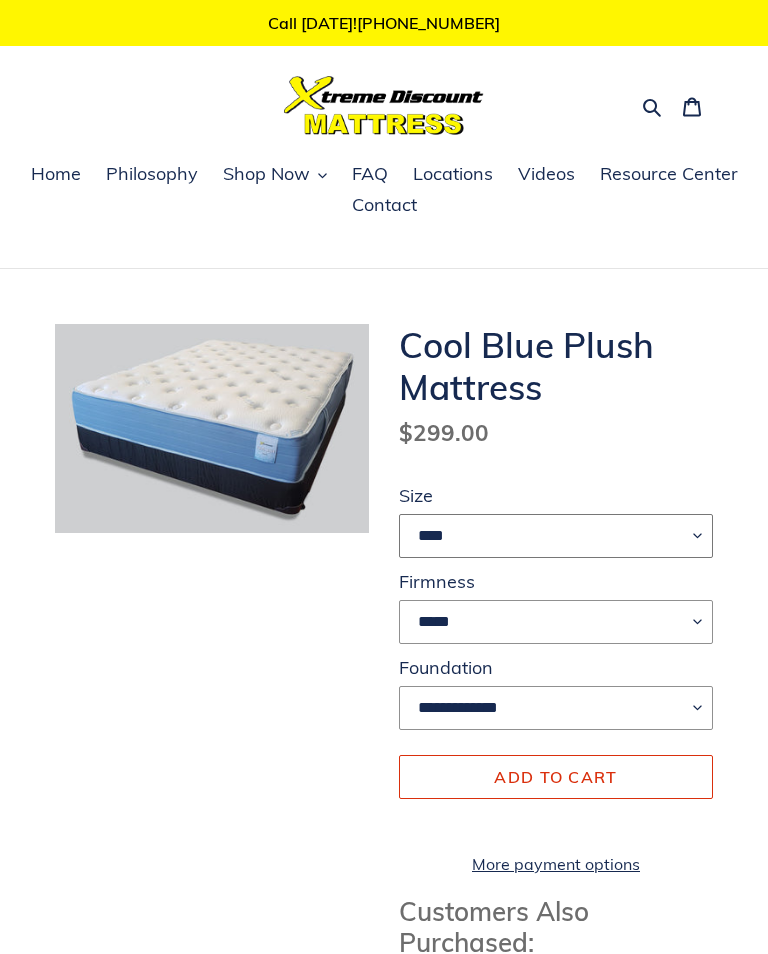 click on "**** ******* **** ***** ****" at bounding box center (556, 536) 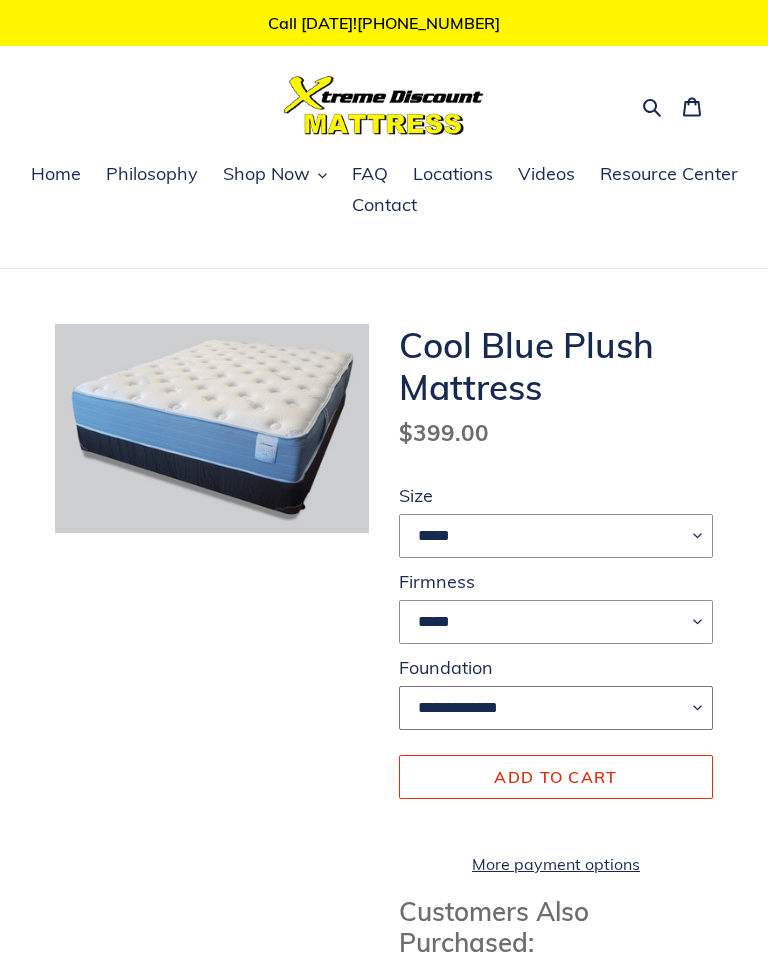 click on "**********" at bounding box center (556, 708) 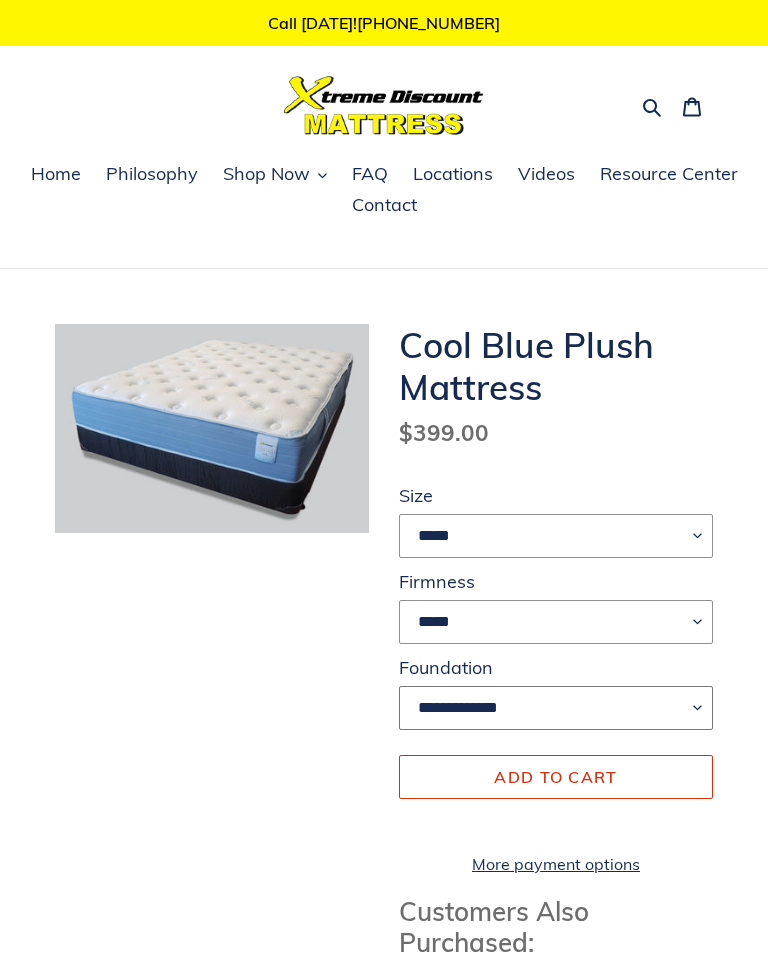 select on "**********" 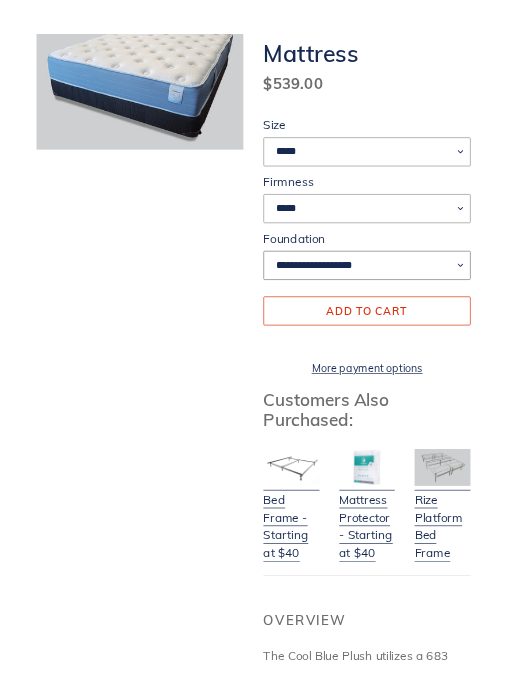 scroll, scrollTop: 0, scrollLeft: 0, axis: both 